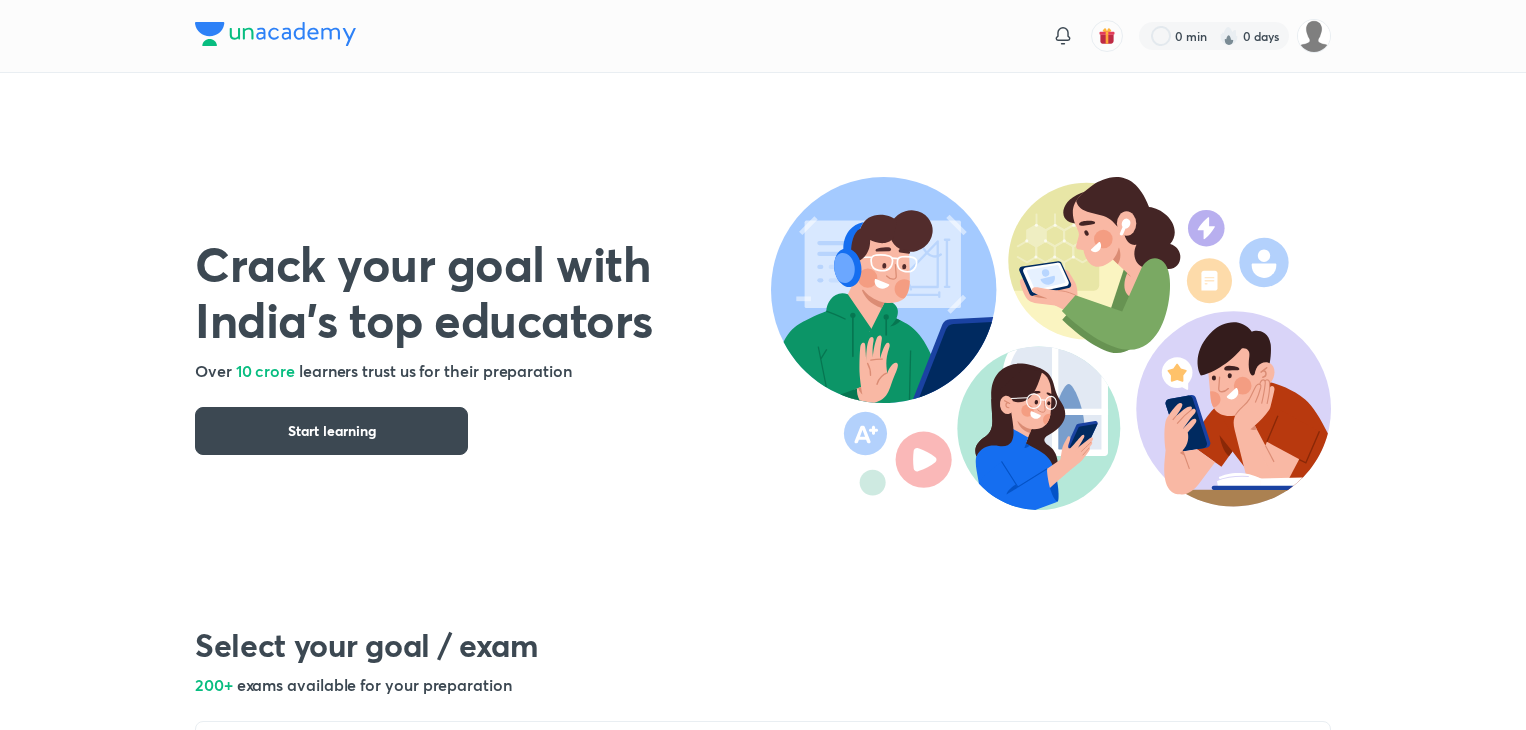 scroll, scrollTop: 0, scrollLeft: 0, axis: both 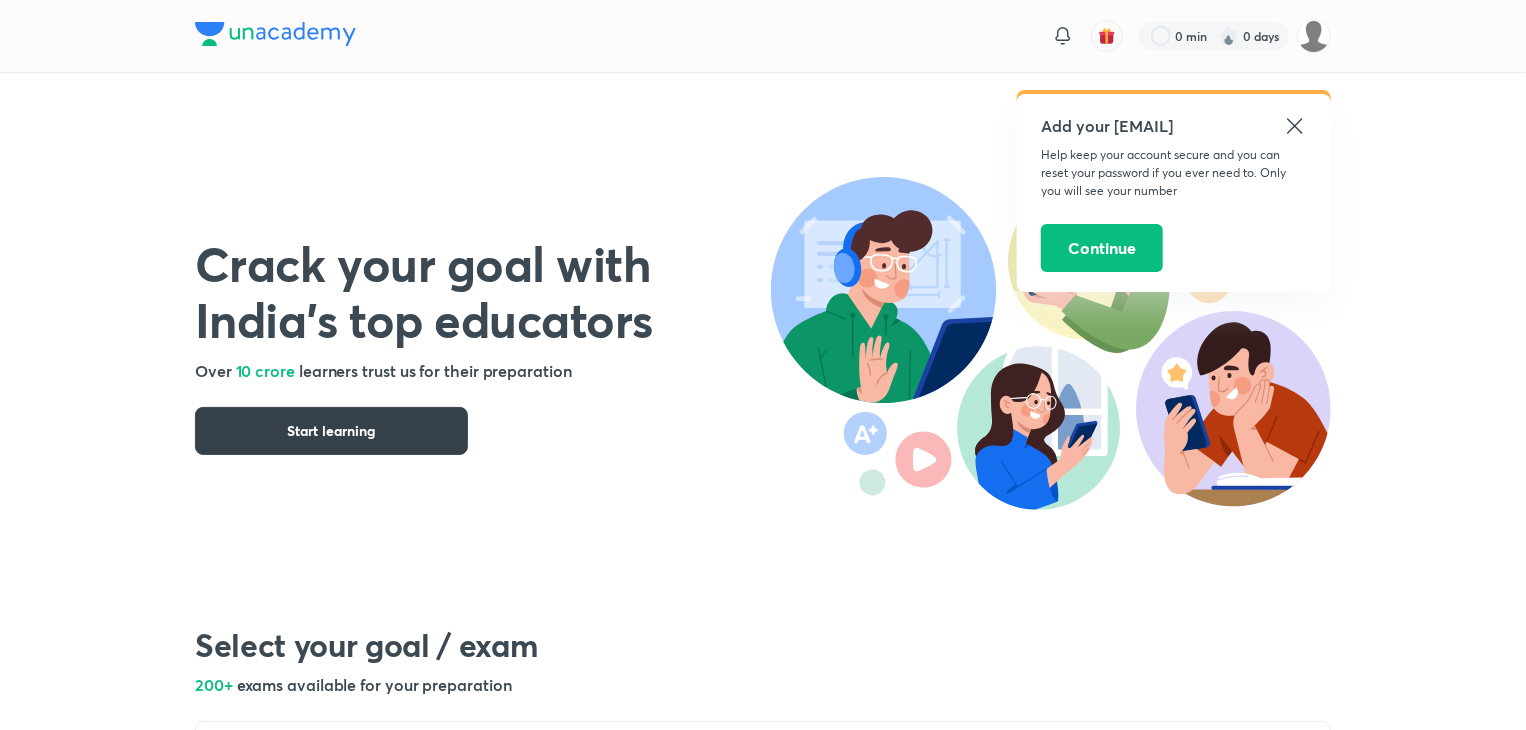 click on "Start learning" at bounding box center (331, 431) 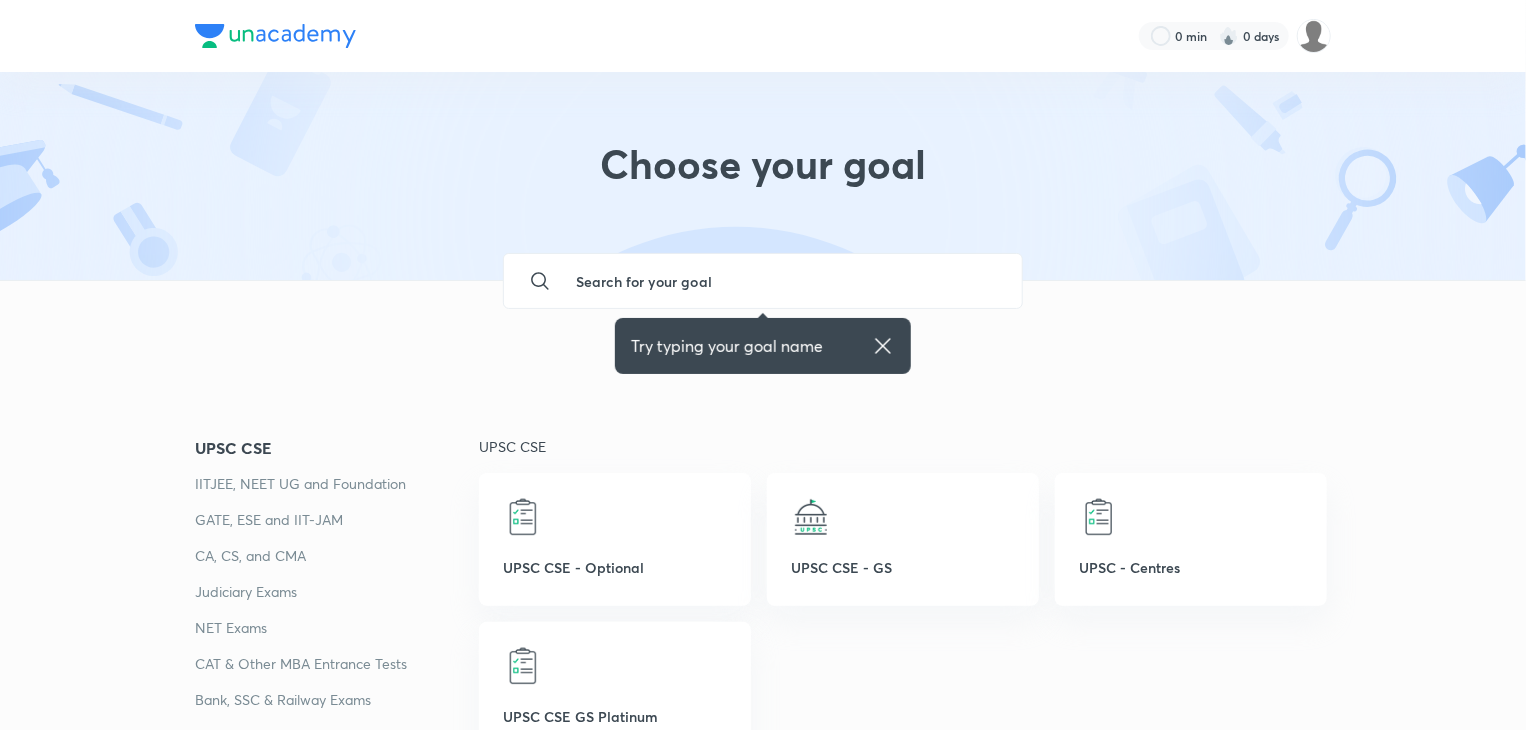 click 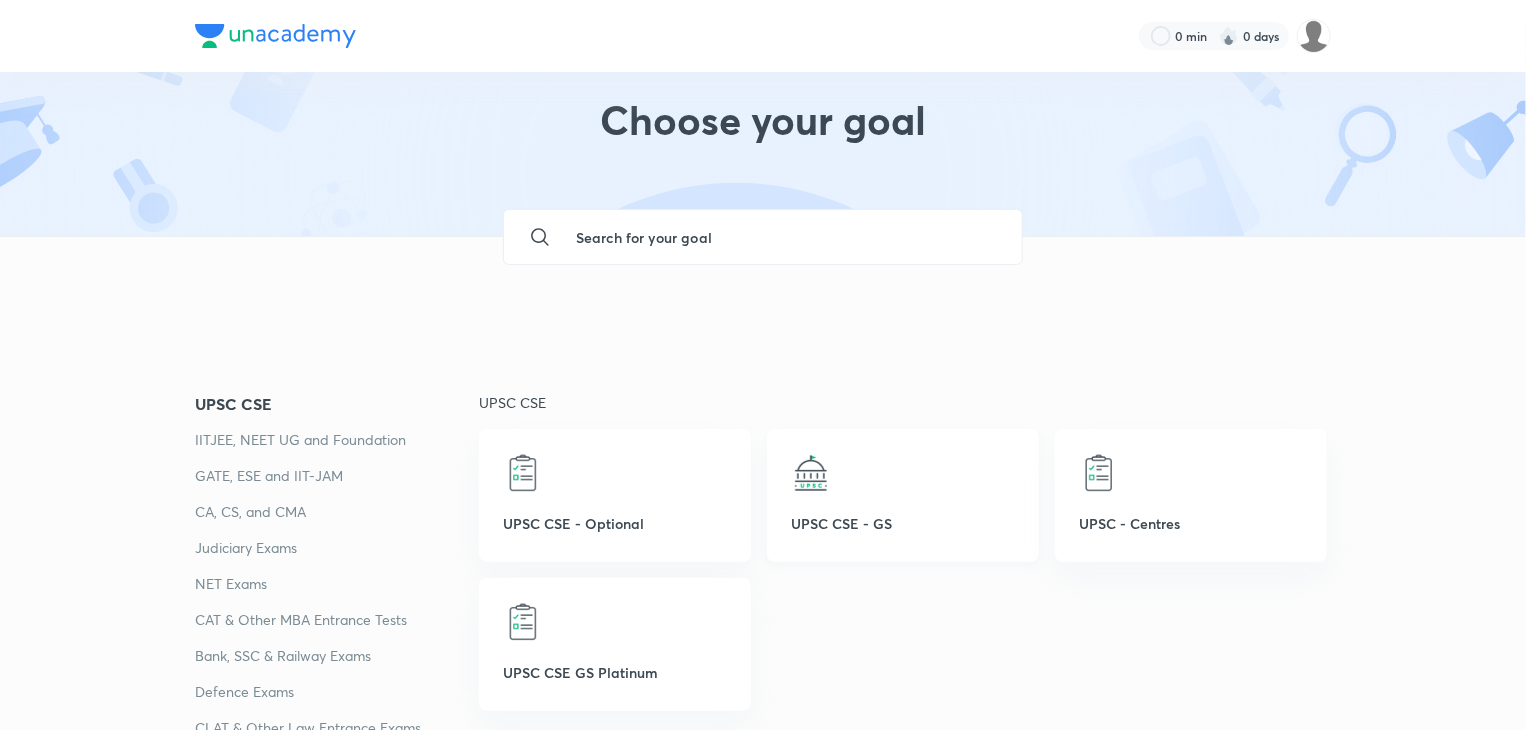 scroll, scrollTop: 52, scrollLeft: 0, axis: vertical 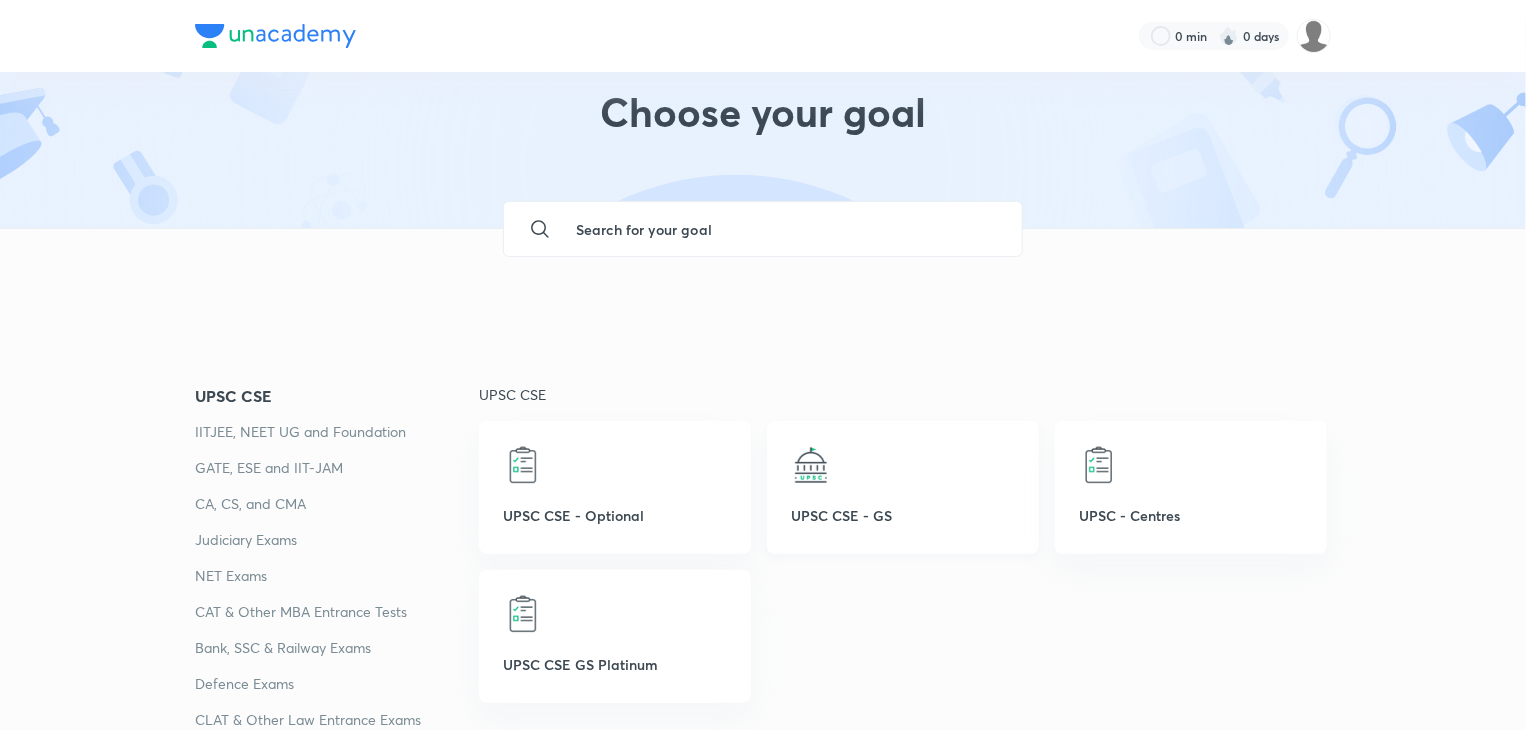 click on "UPSC CSE - GS" at bounding box center [903, 515] 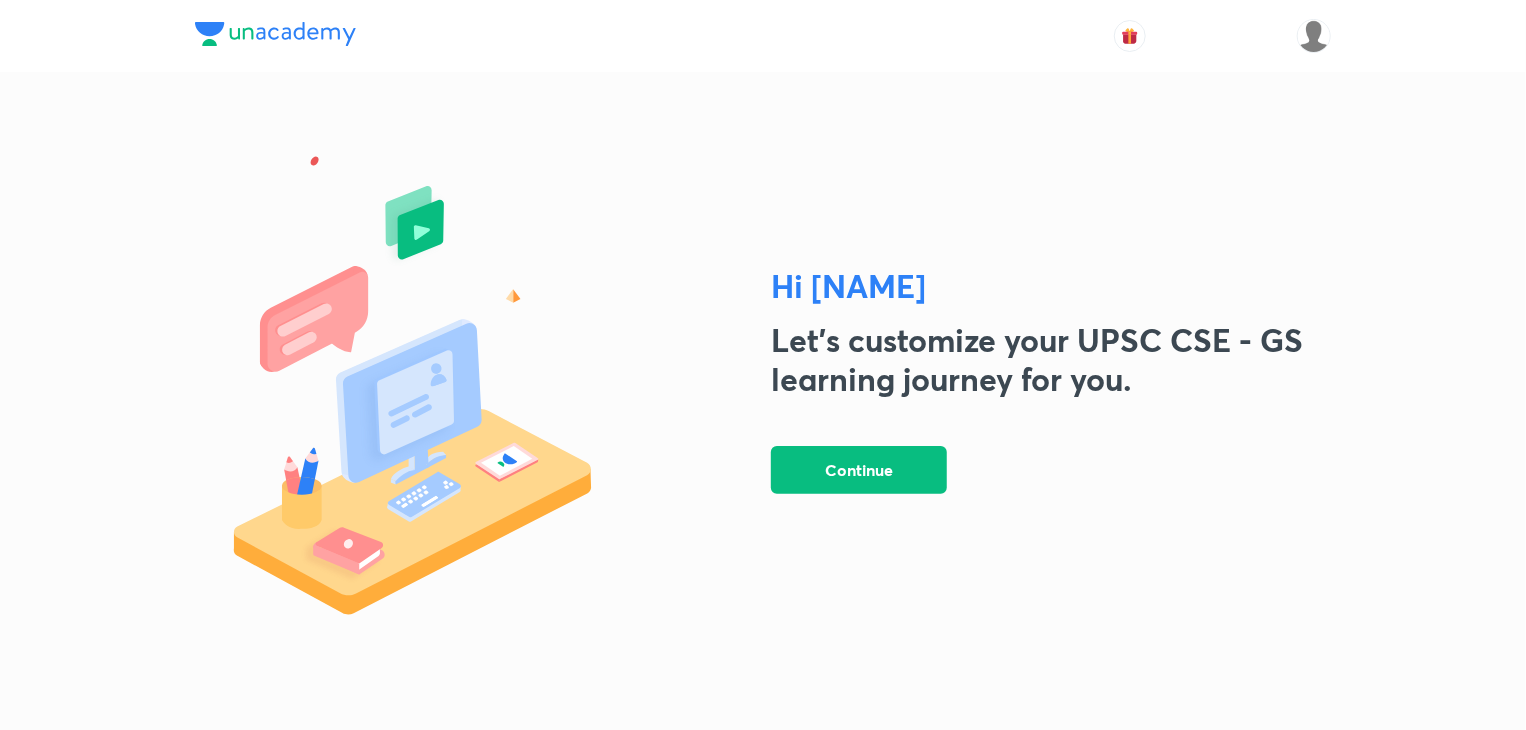 scroll, scrollTop: 0, scrollLeft: 0, axis: both 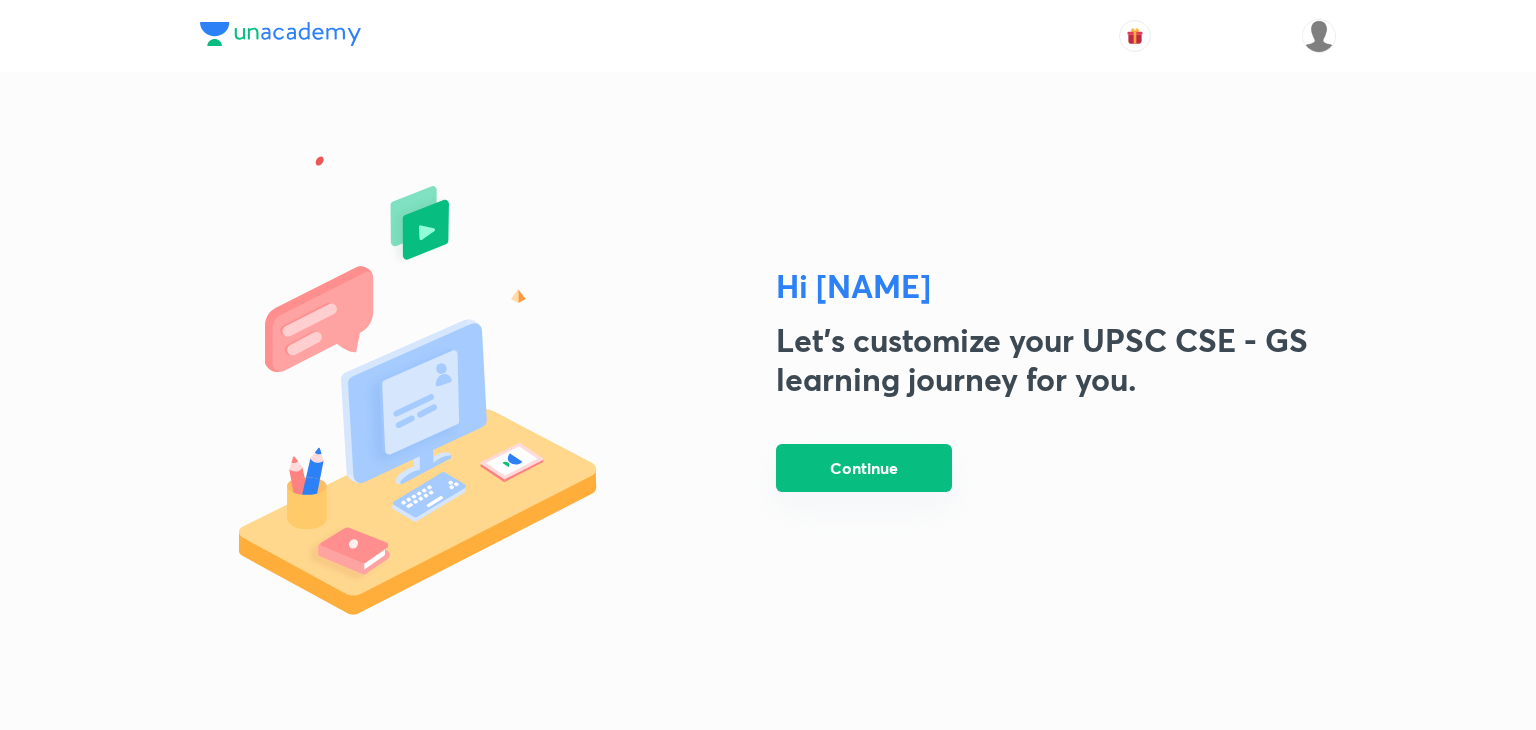 click on "Continue" at bounding box center (864, 468) 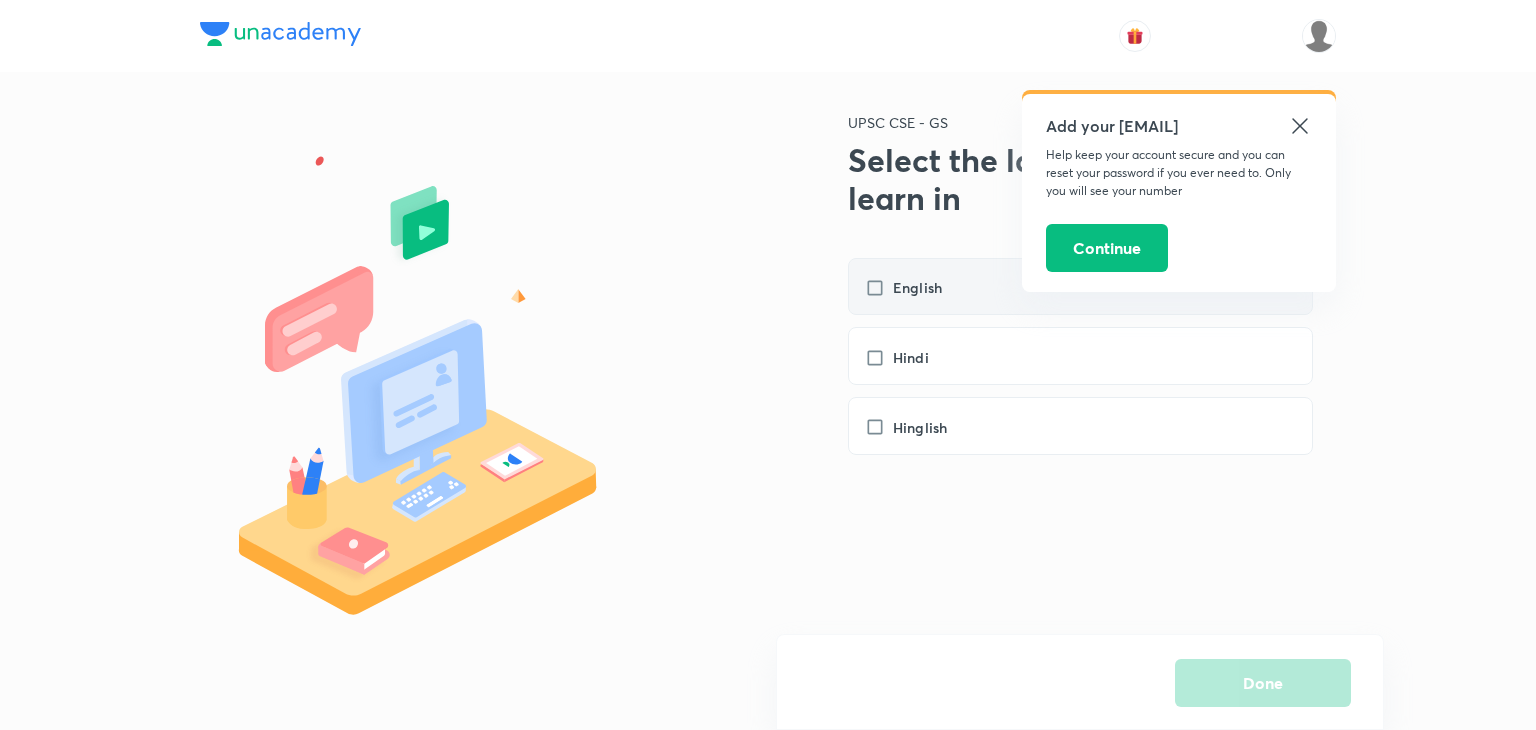 click on "English" at bounding box center [1080, 287] 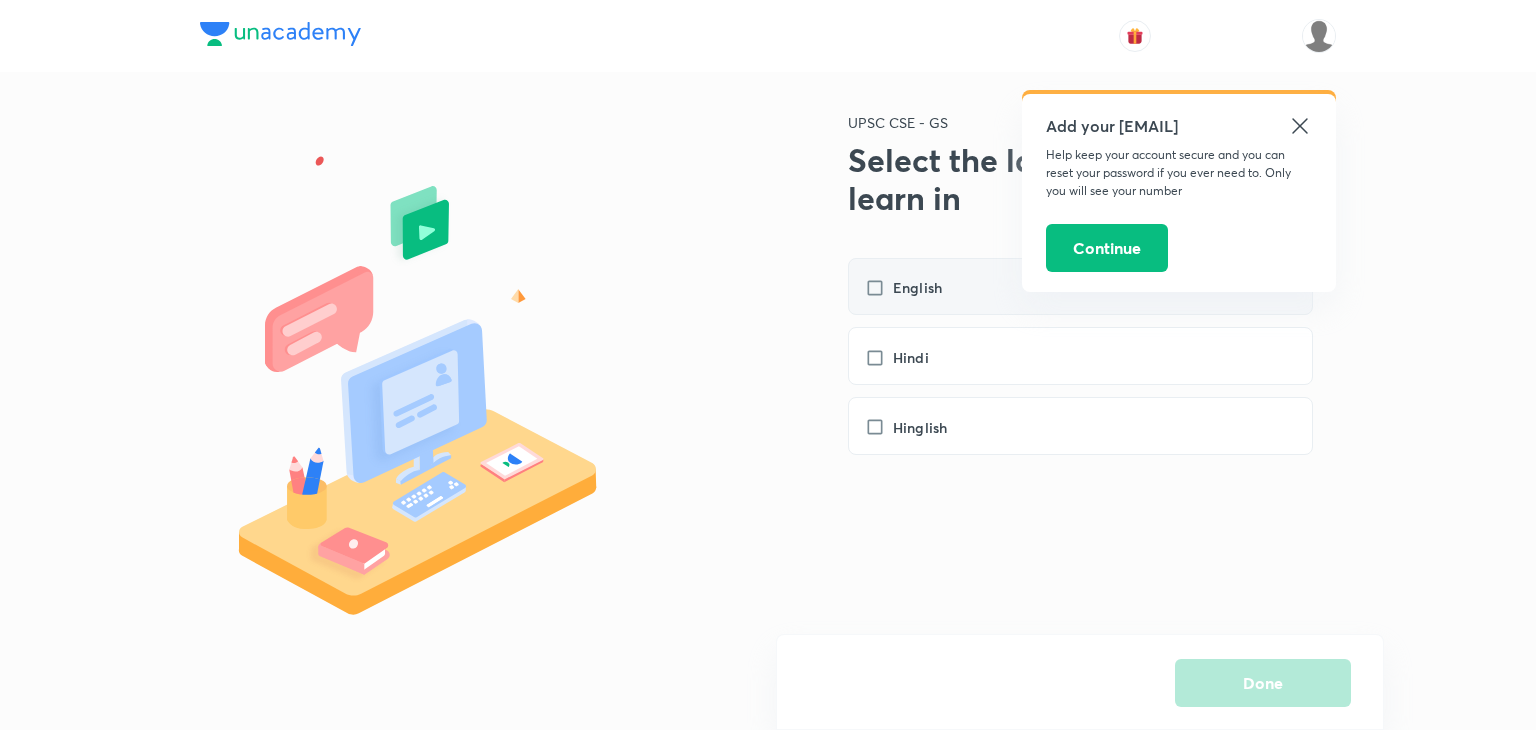 checkbox on "true" 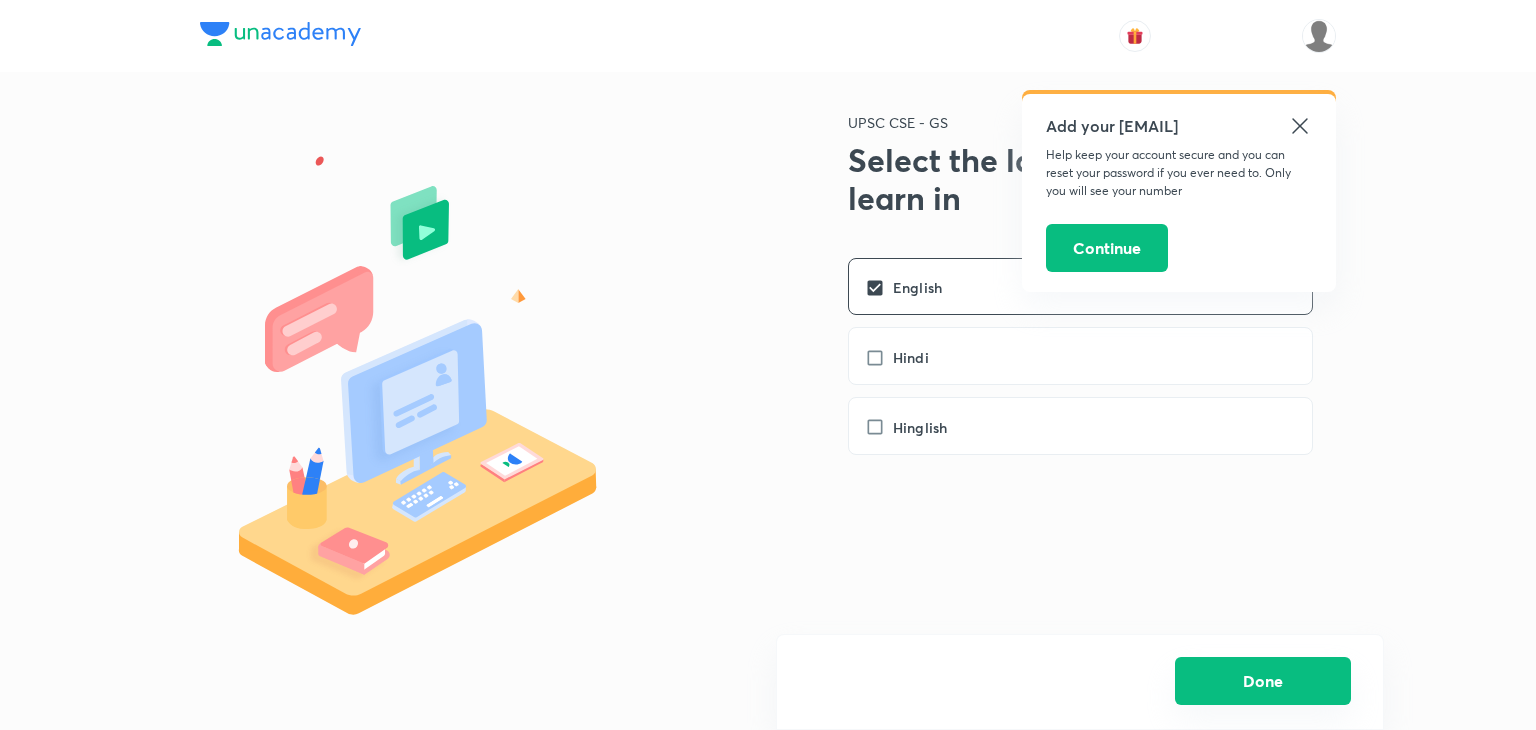 click on "Done" at bounding box center [1263, 681] 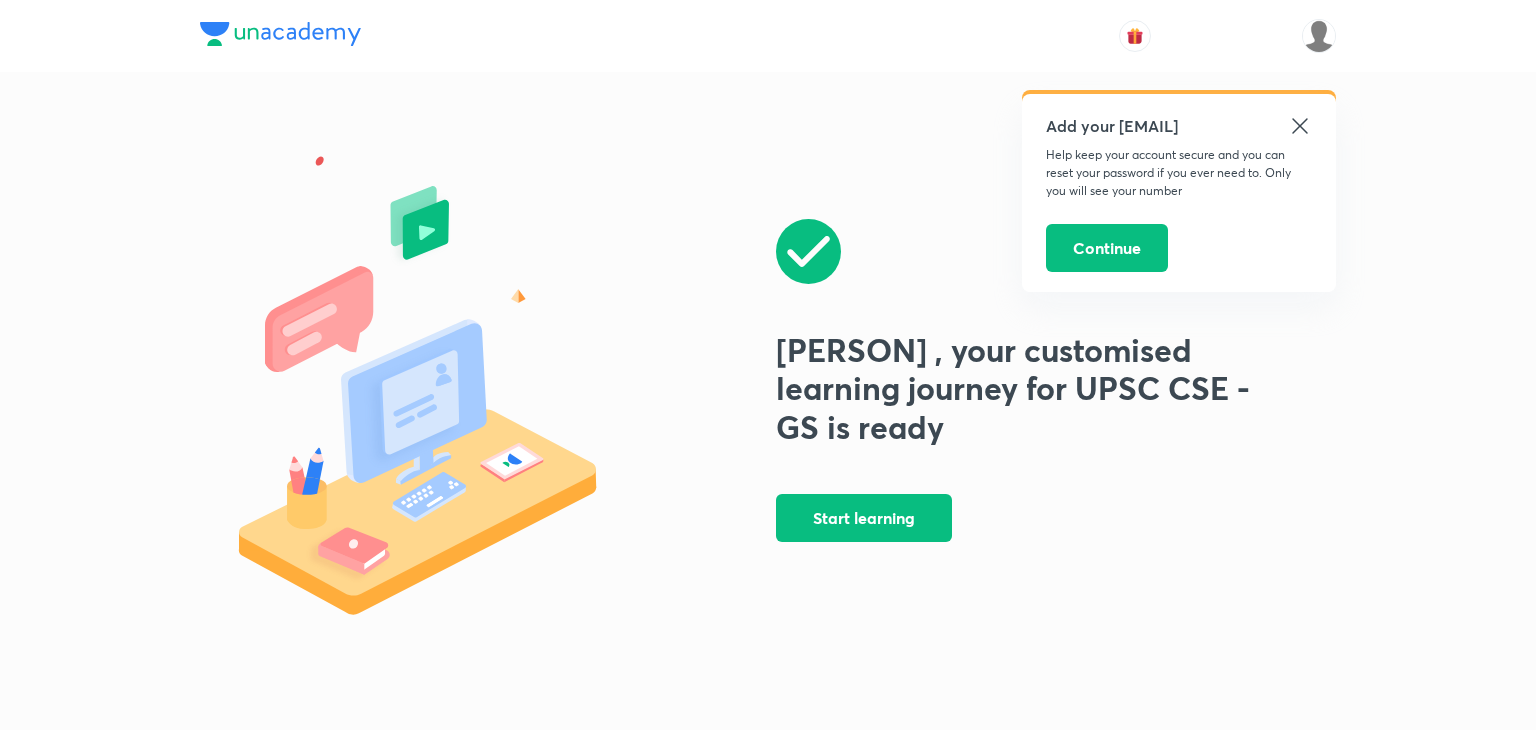 click 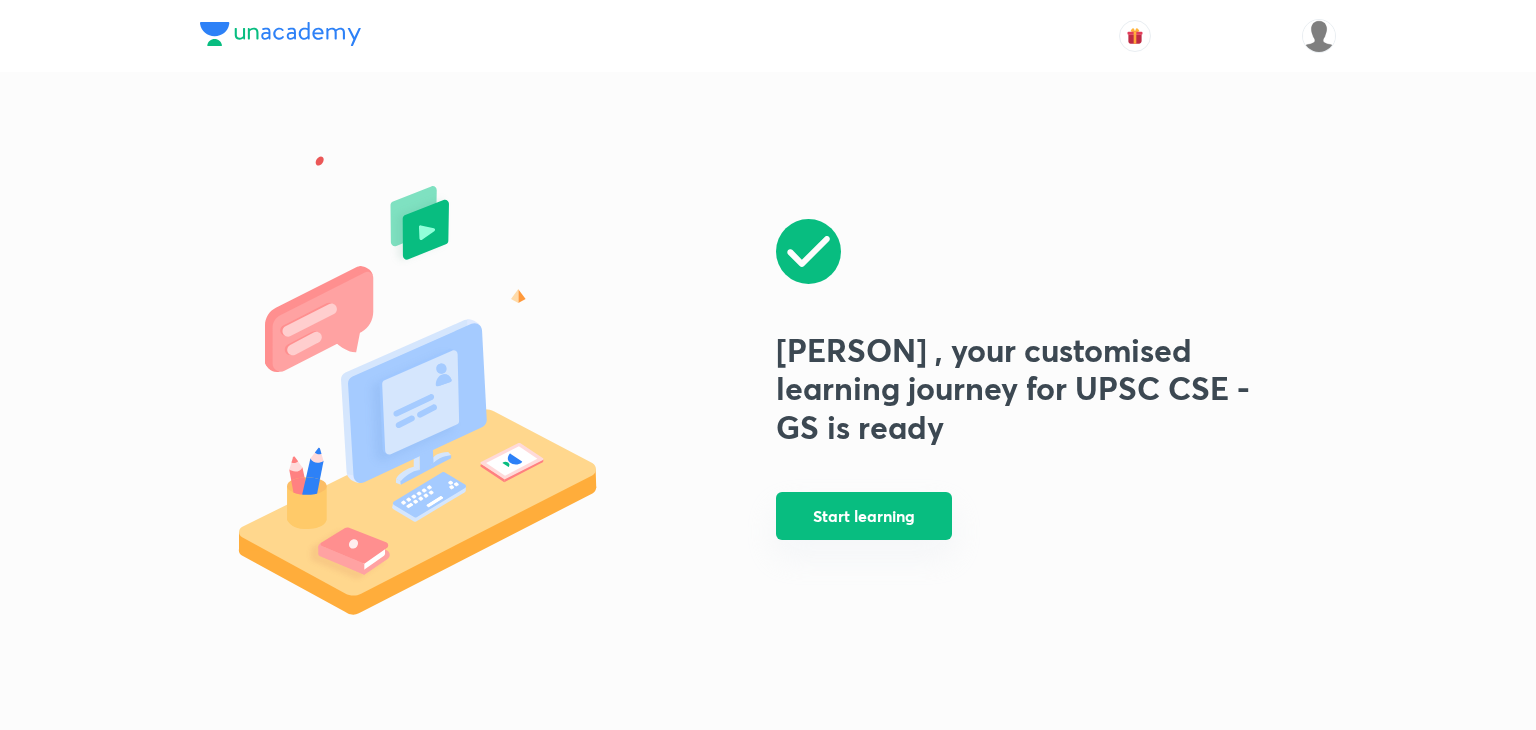 click on "Start learning" at bounding box center (864, 516) 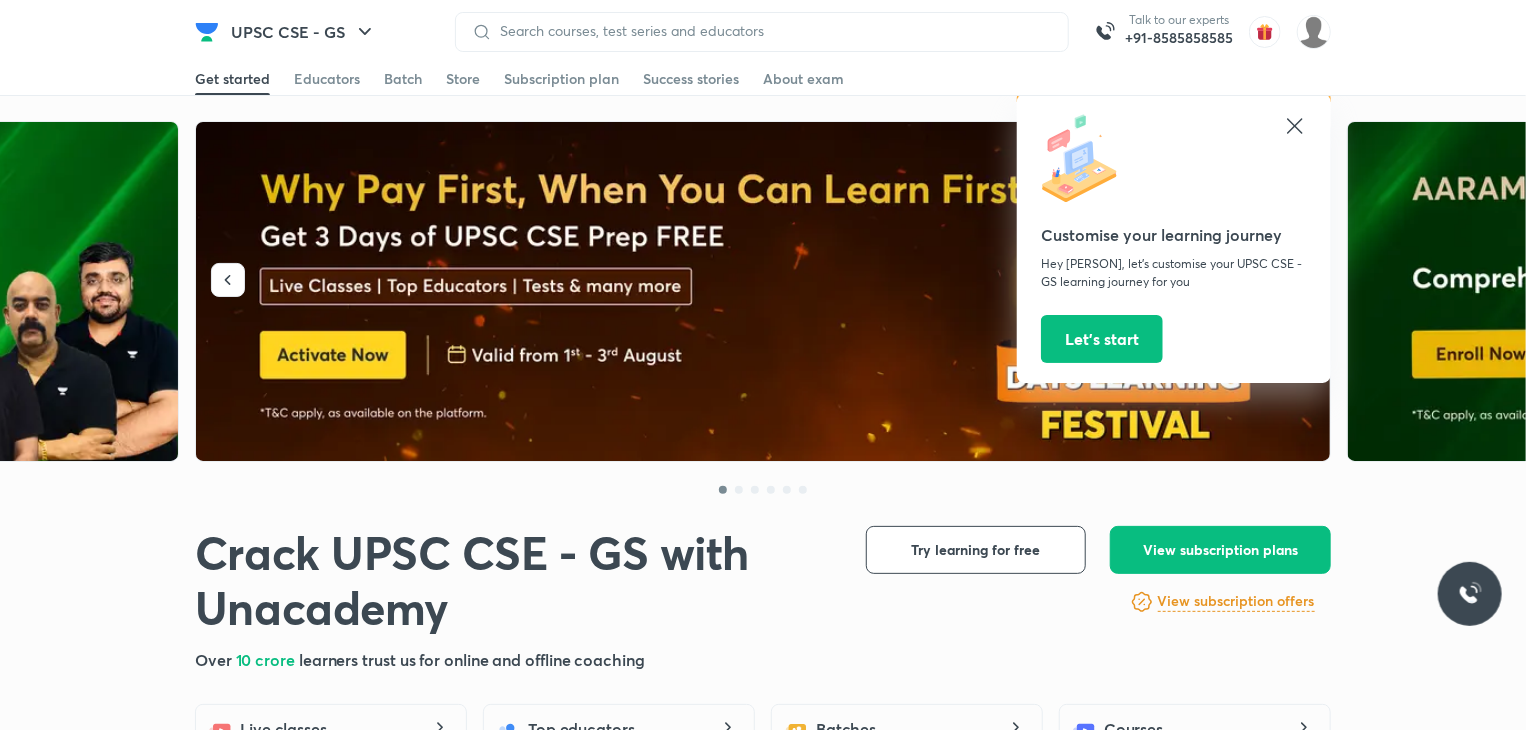 click 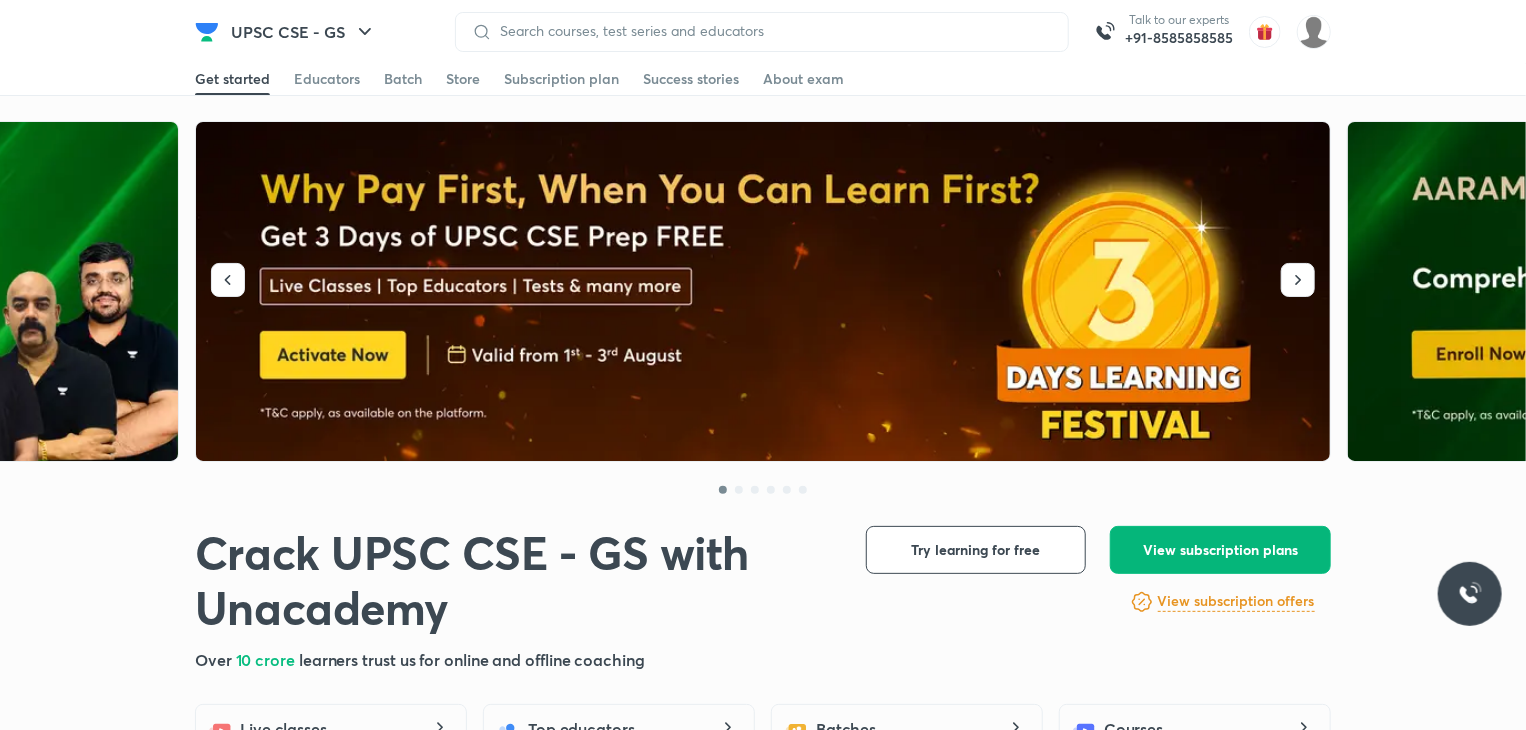 click on "View subscription plans" at bounding box center (1220, 550) 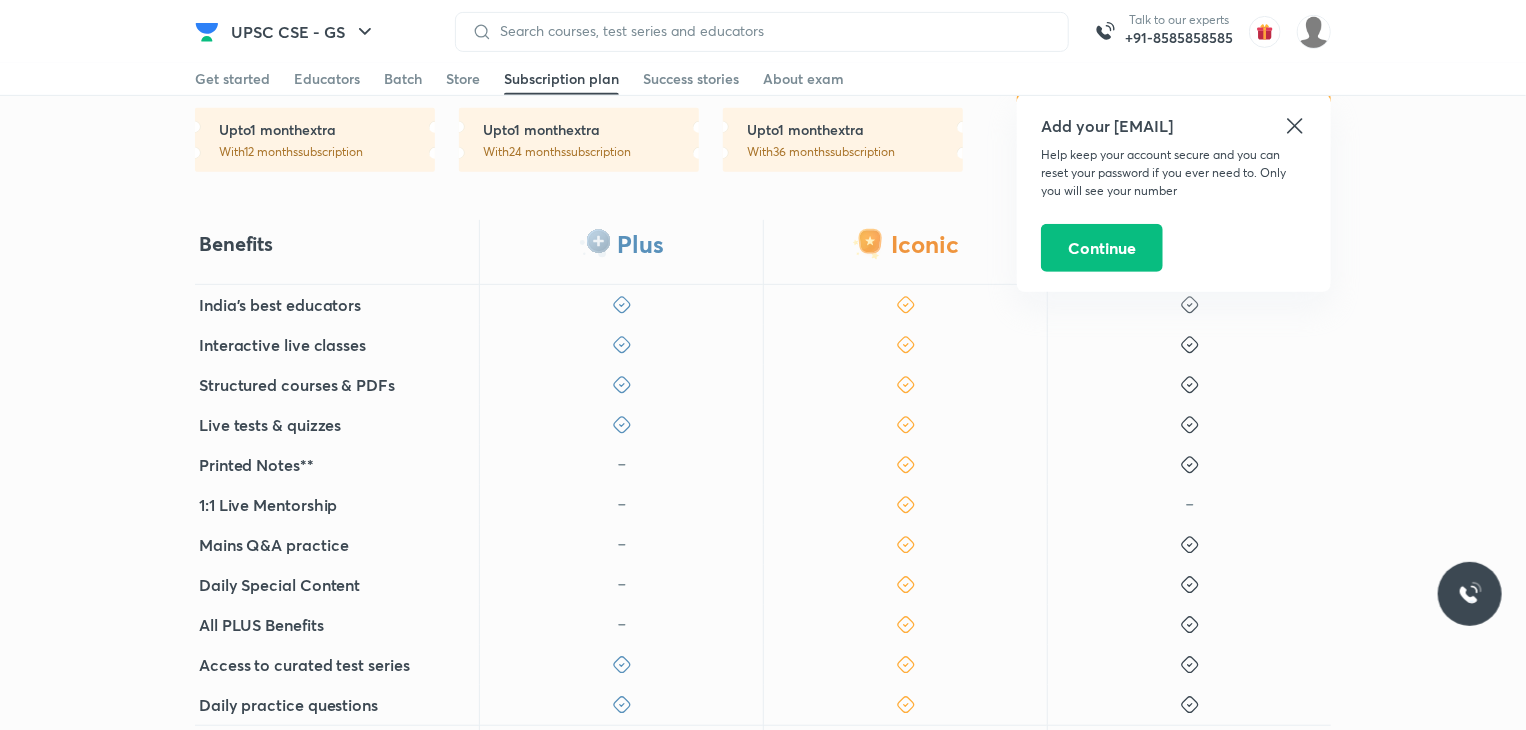 scroll, scrollTop: 415, scrollLeft: 0, axis: vertical 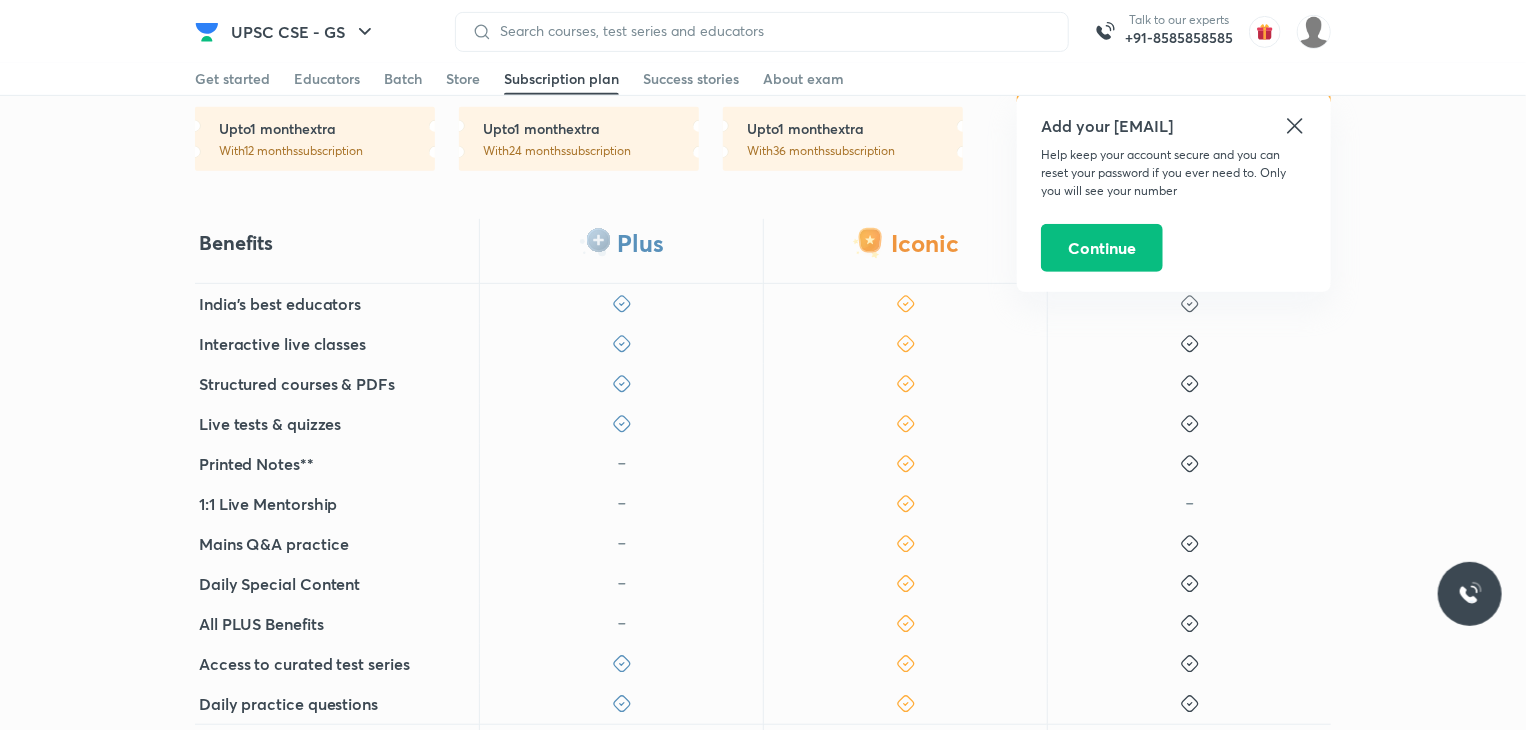 click 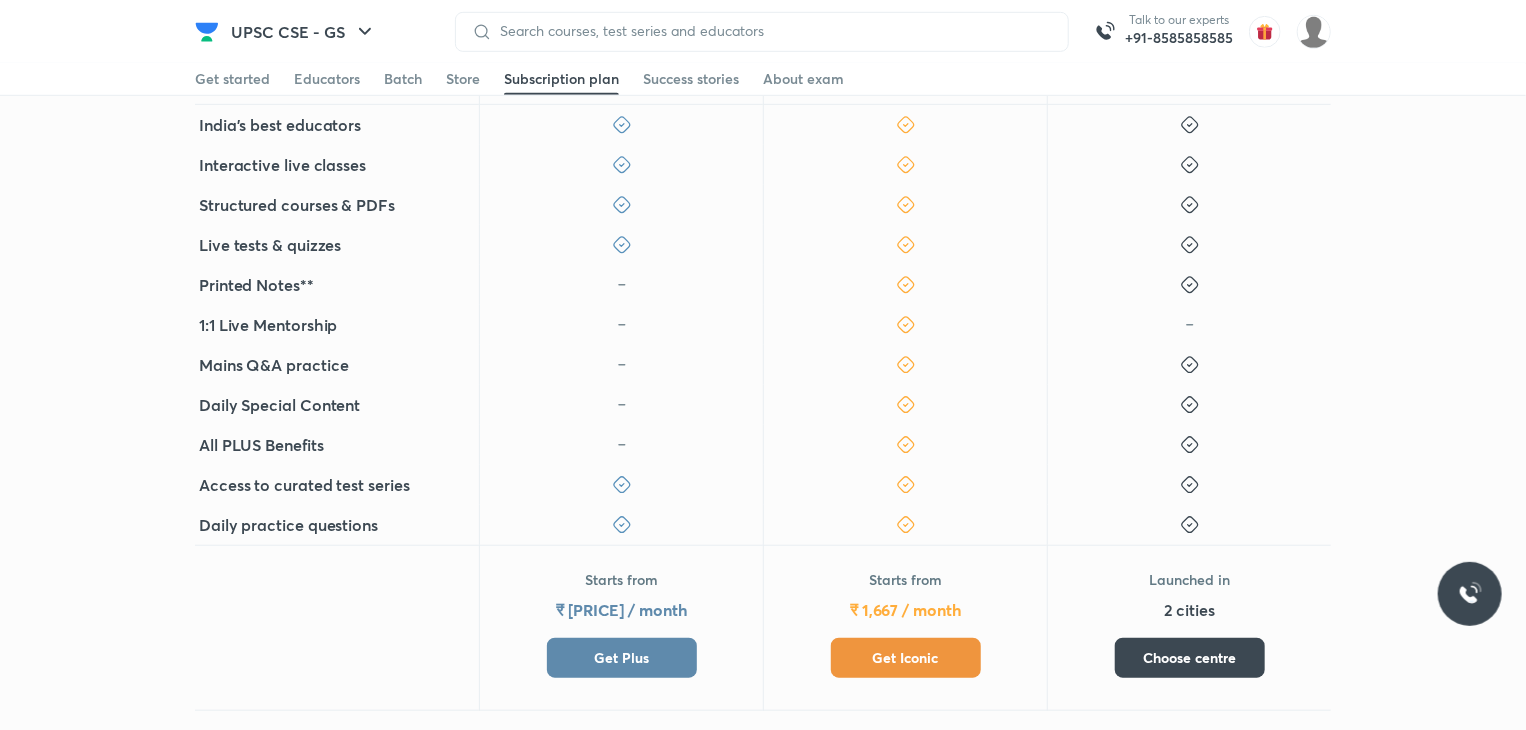 scroll, scrollTop: 592, scrollLeft: 0, axis: vertical 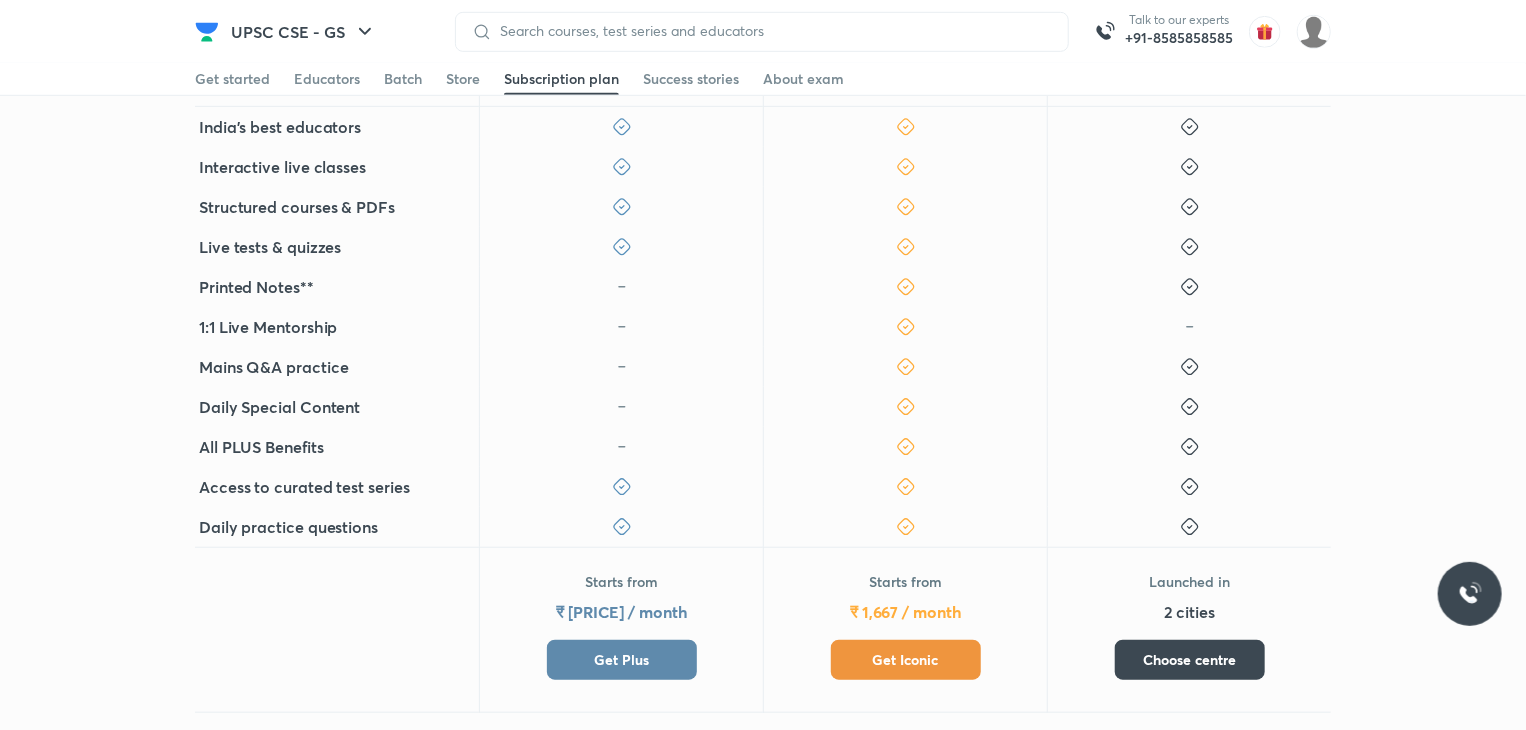 click on "Get Iconic" at bounding box center (906, 660) 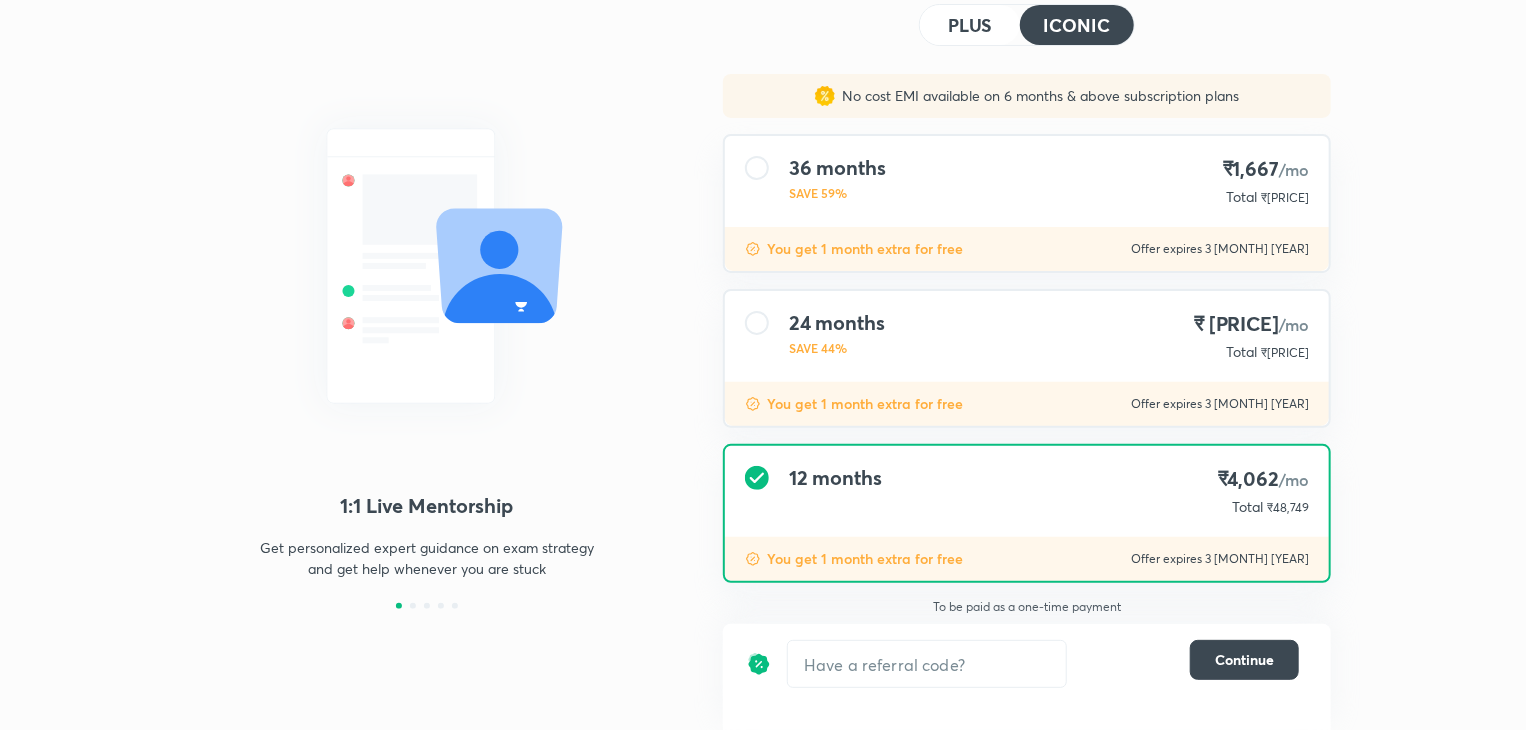 scroll, scrollTop: 0, scrollLeft: 0, axis: both 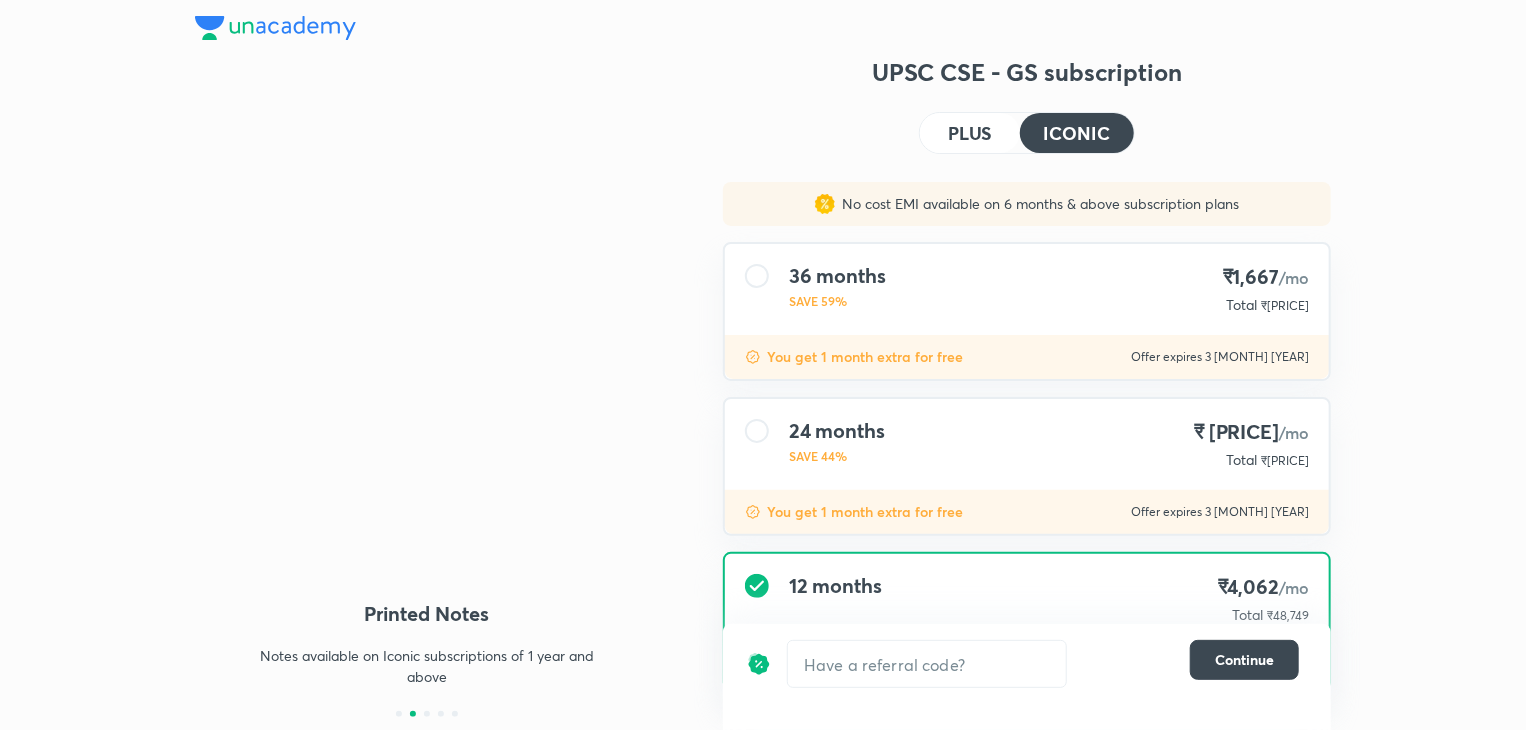 click at bounding box center [757, 276] 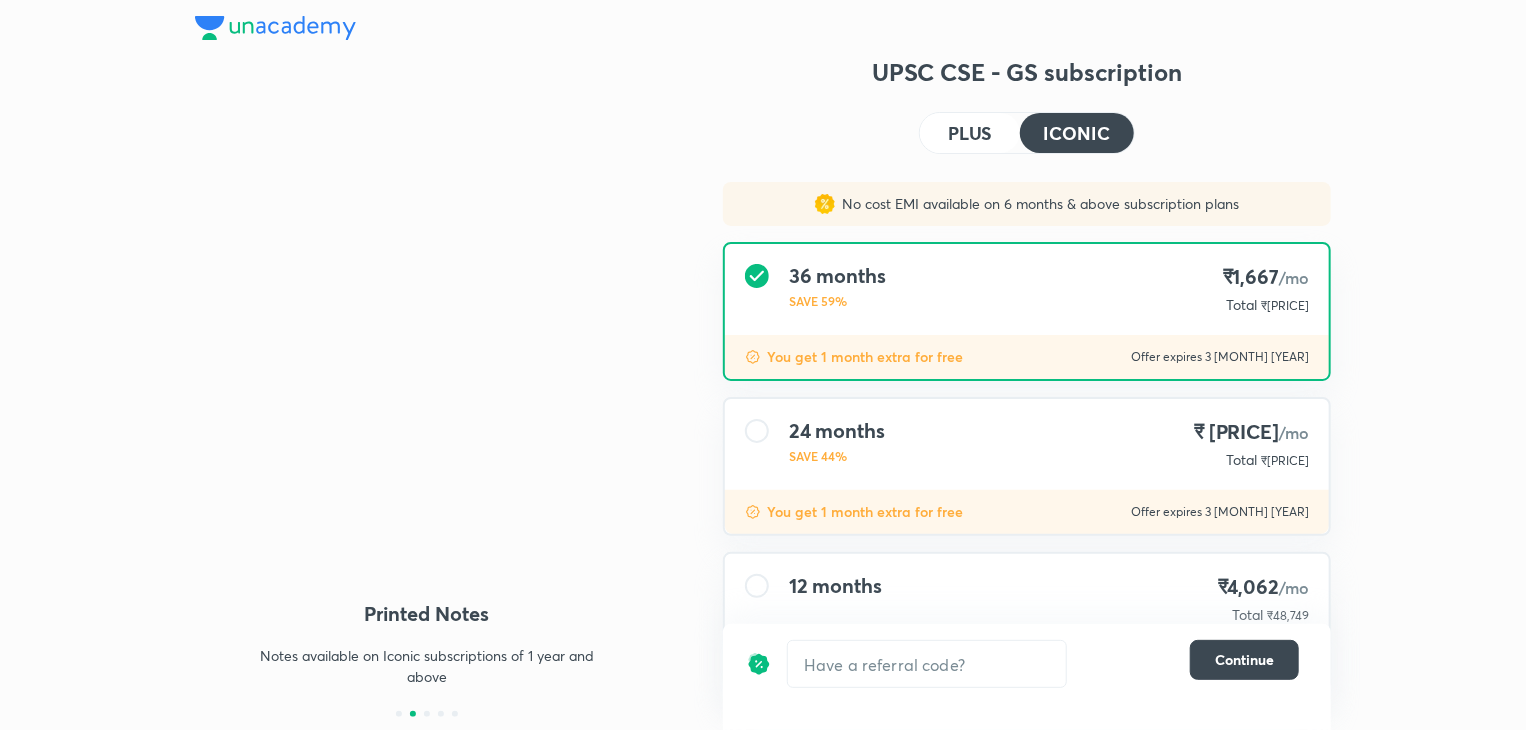 scroll, scrollTop: 108, scrollLeft: 0, axis: vertical 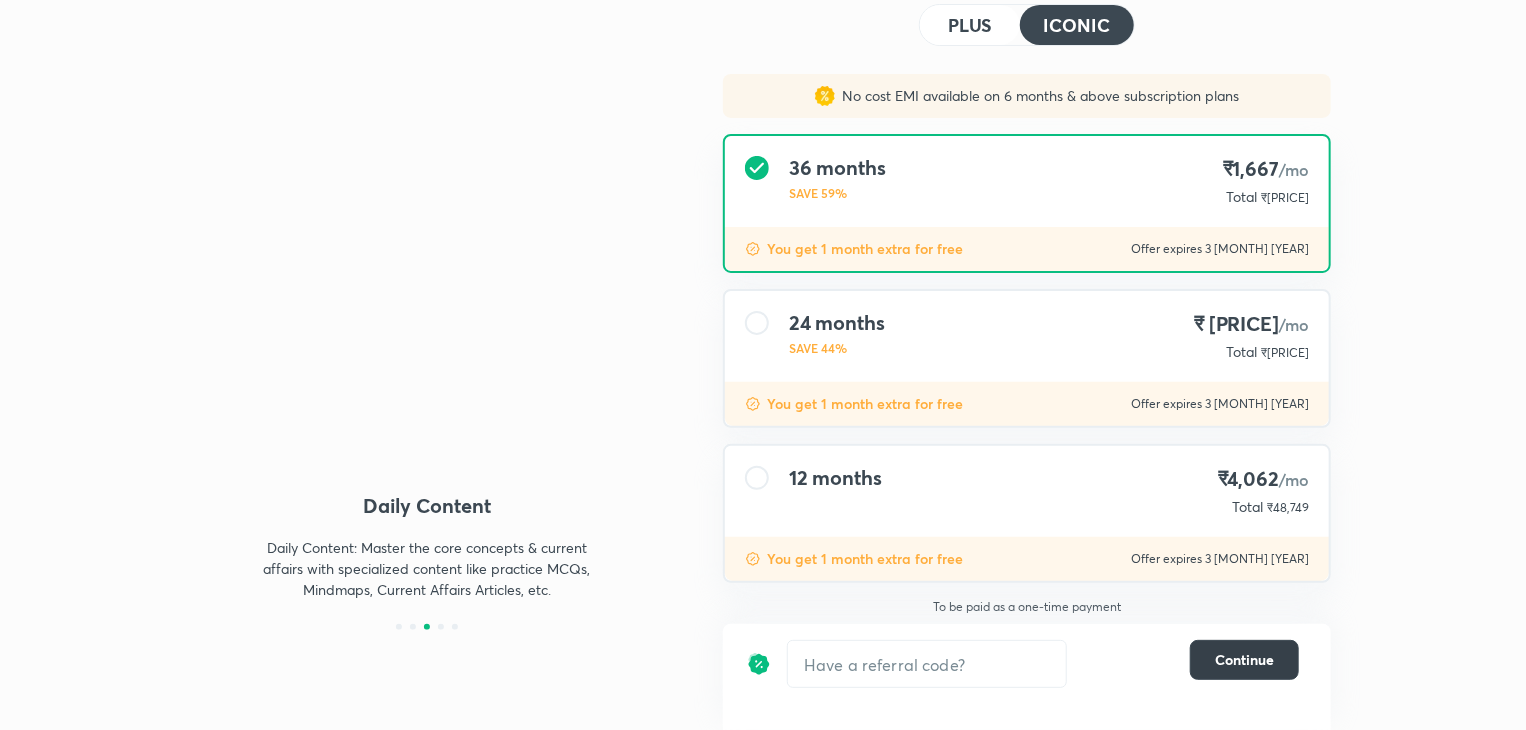 click on "Continue" at bounding box center (1244, 660) 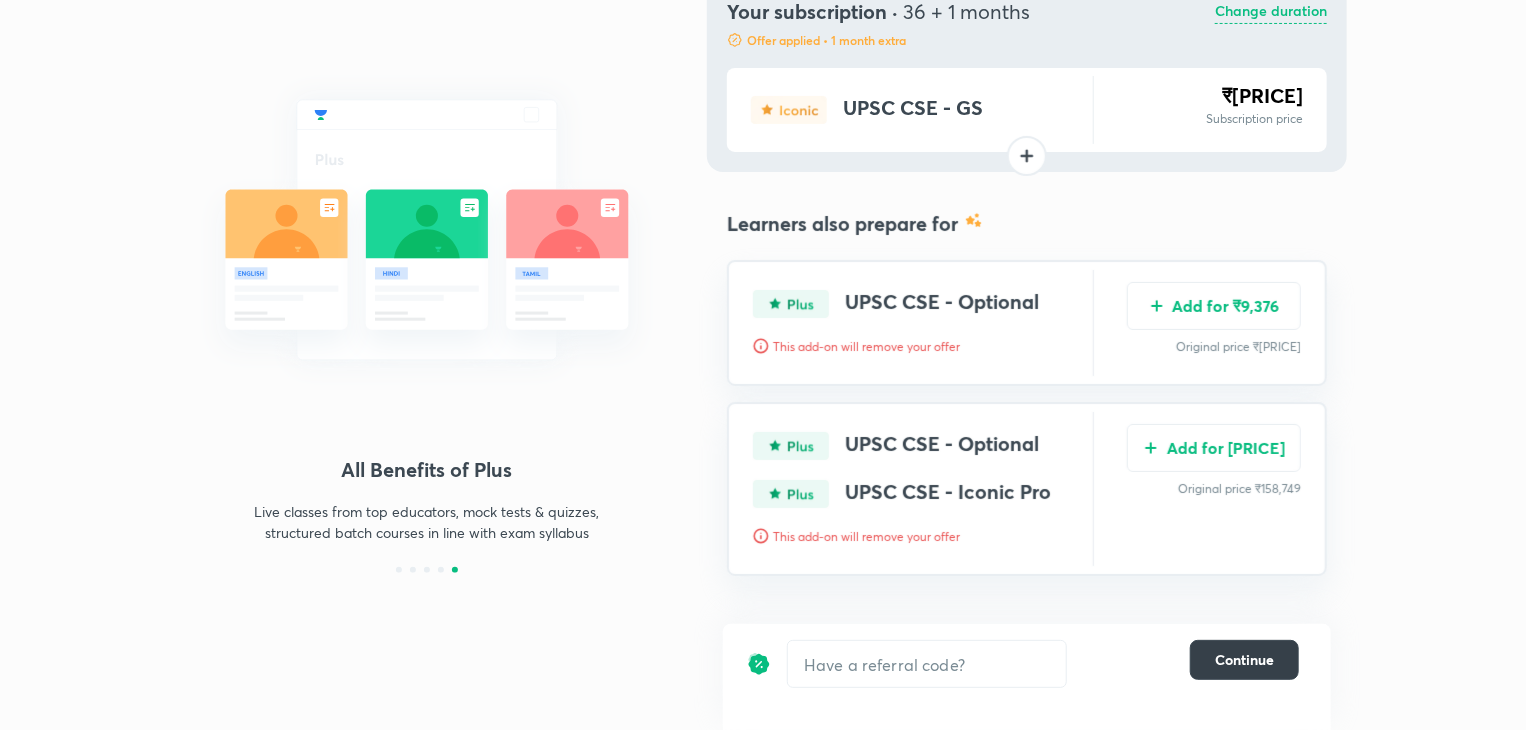 scroll, scrollTop: 0, scrollLeft: 0, axis: both 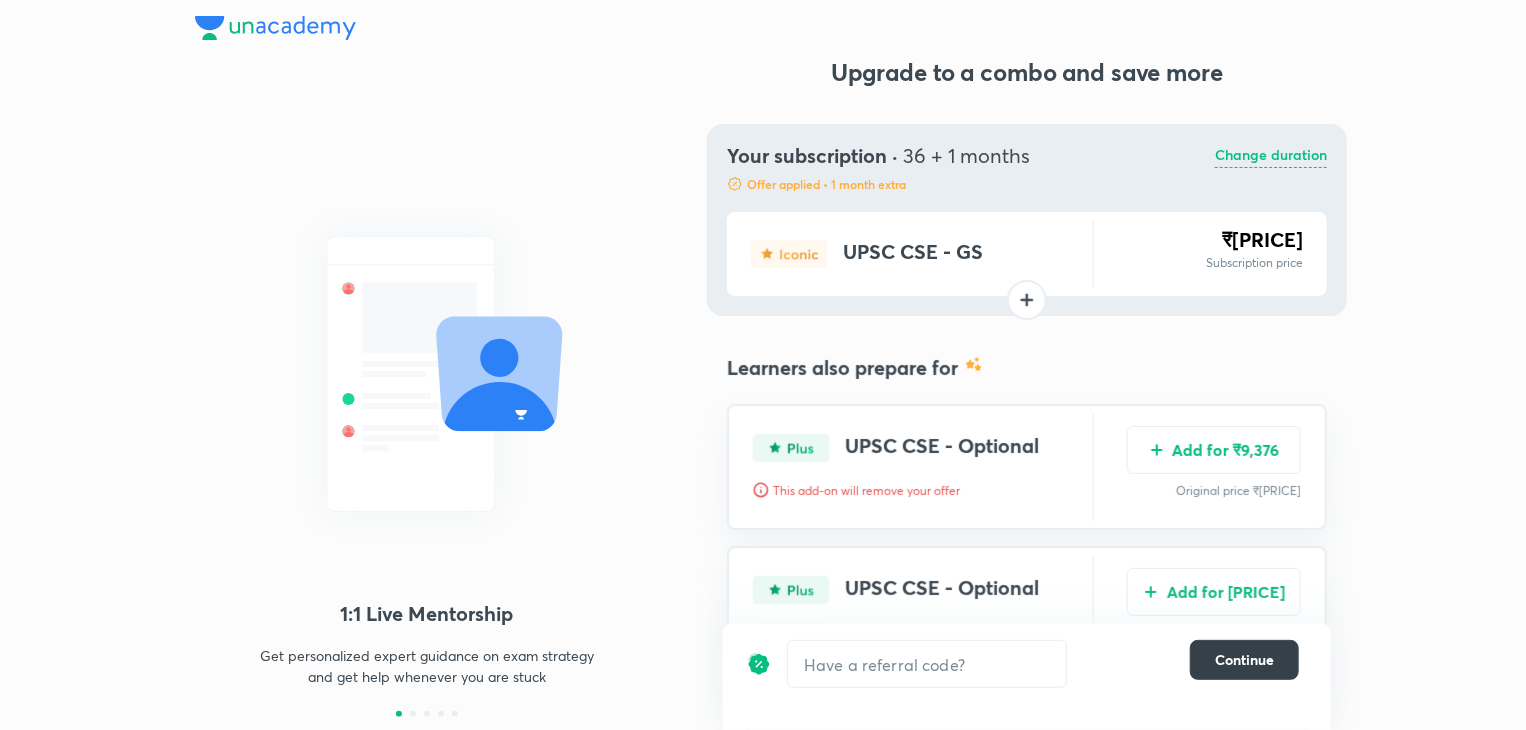 click on "Continue" at bounding box center (1244, 660) 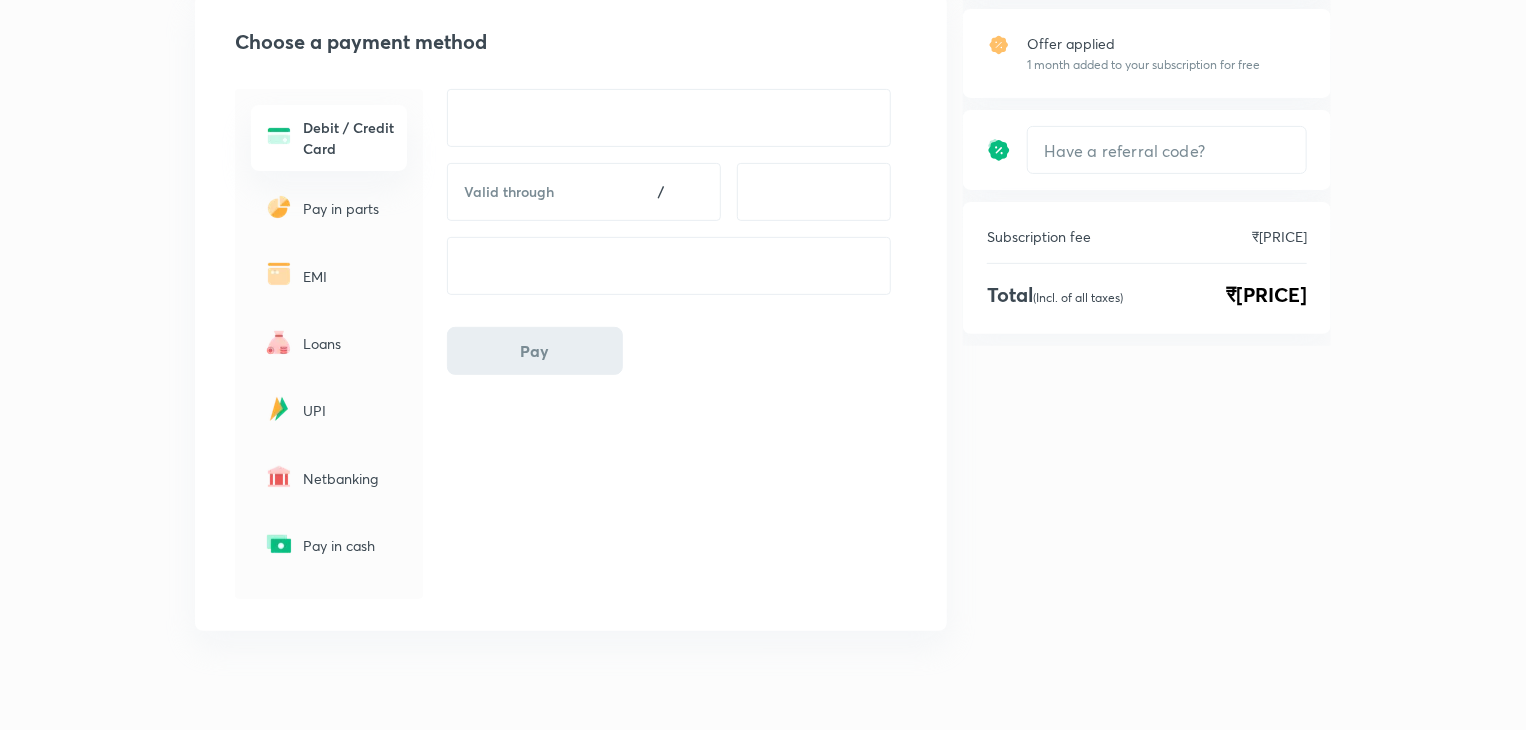 scroll, scrollTop: 0, scrollLeft: 0, axis: both 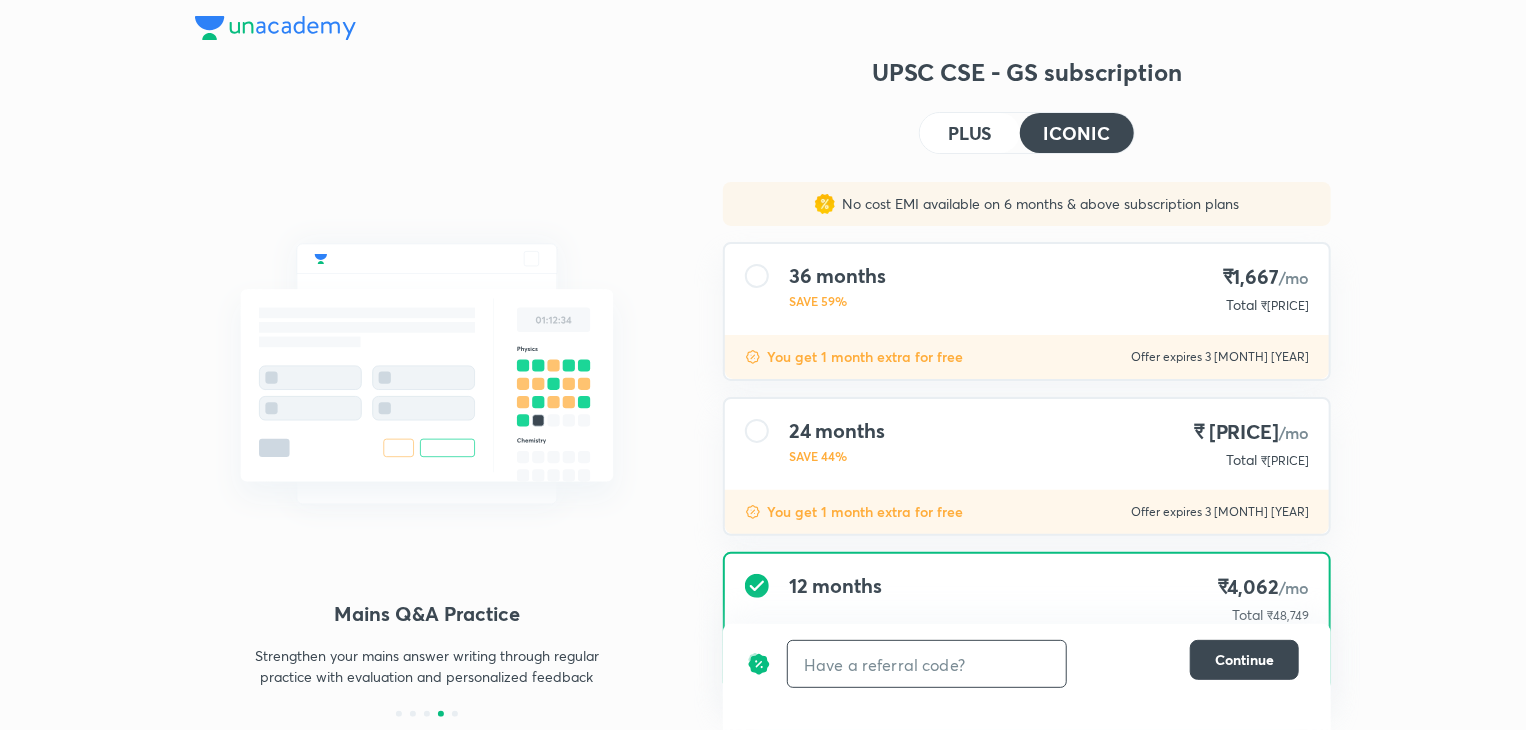 click at bounding box center [927, 664] 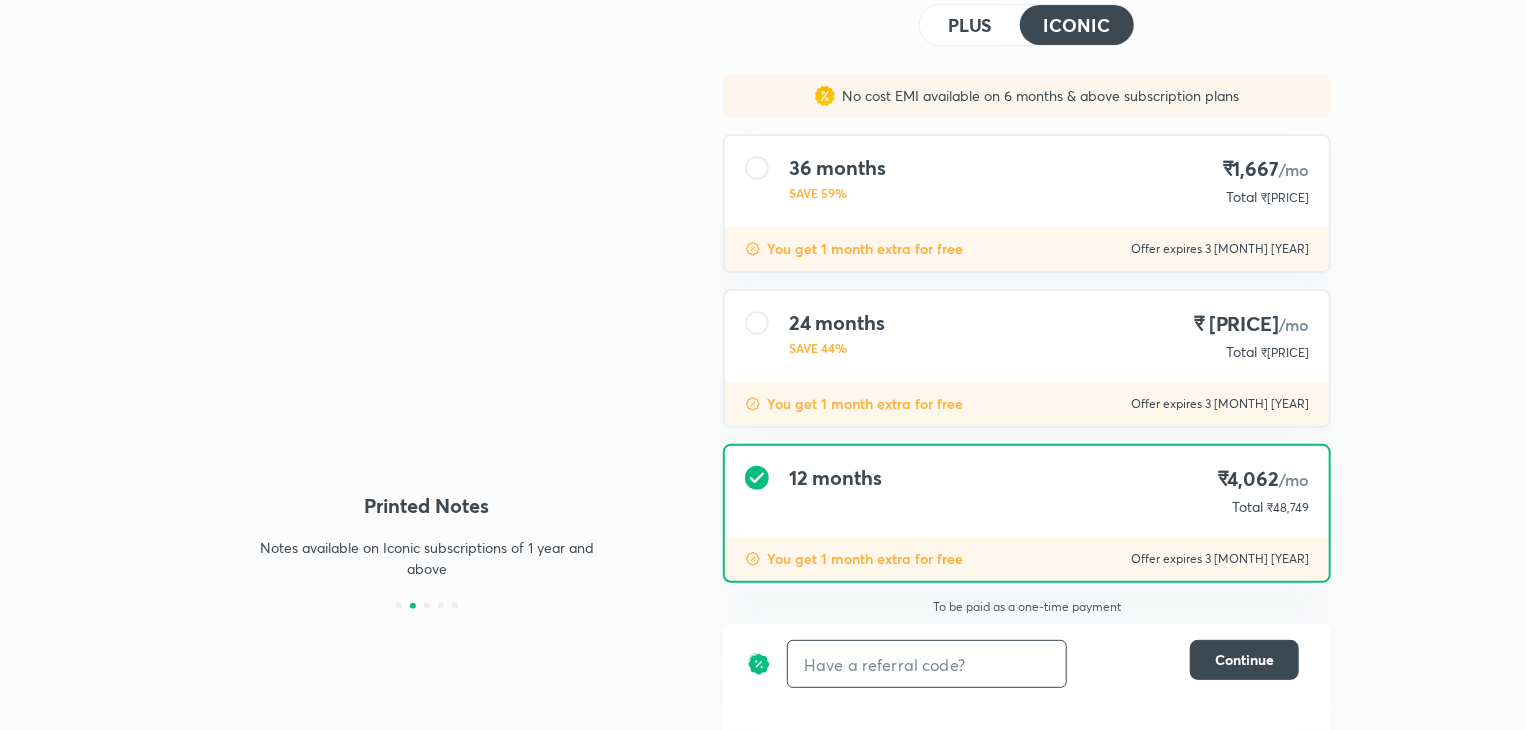 scroll, scrollTop: 108, scrollLeft: 0, axis: vertical 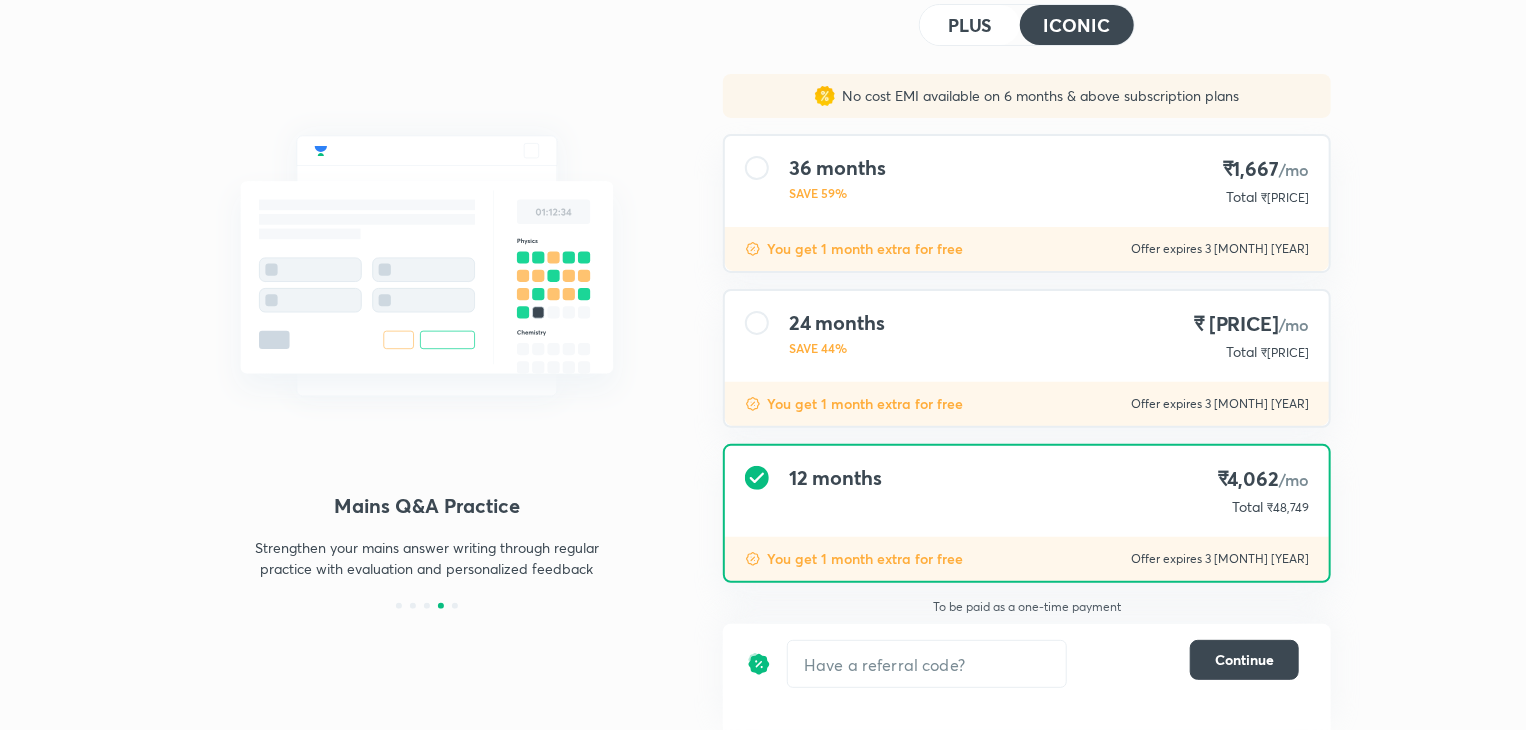 click on "SAVE 59%" at bounding box center [837, 193] 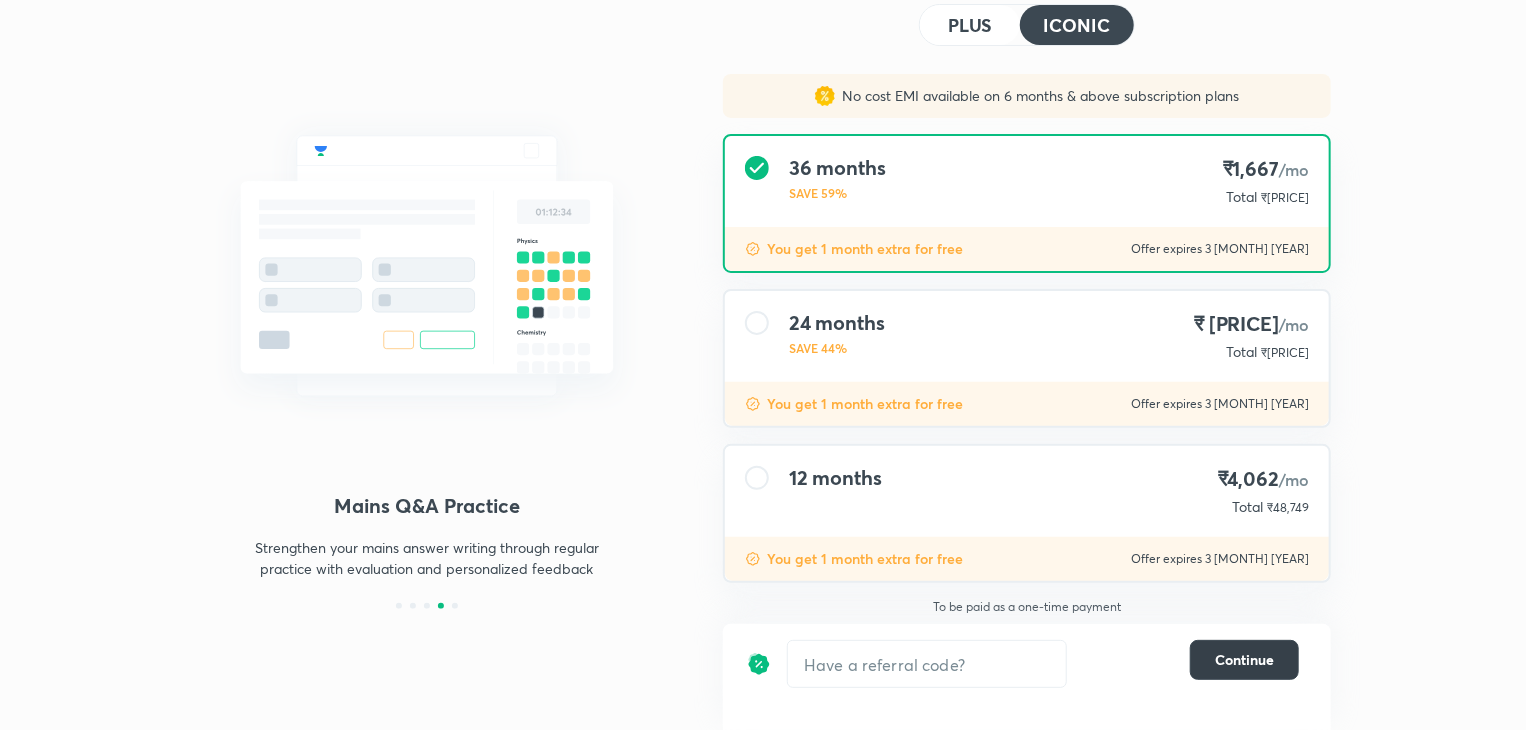 click on "Continue" at bounding box center [1244, 660] 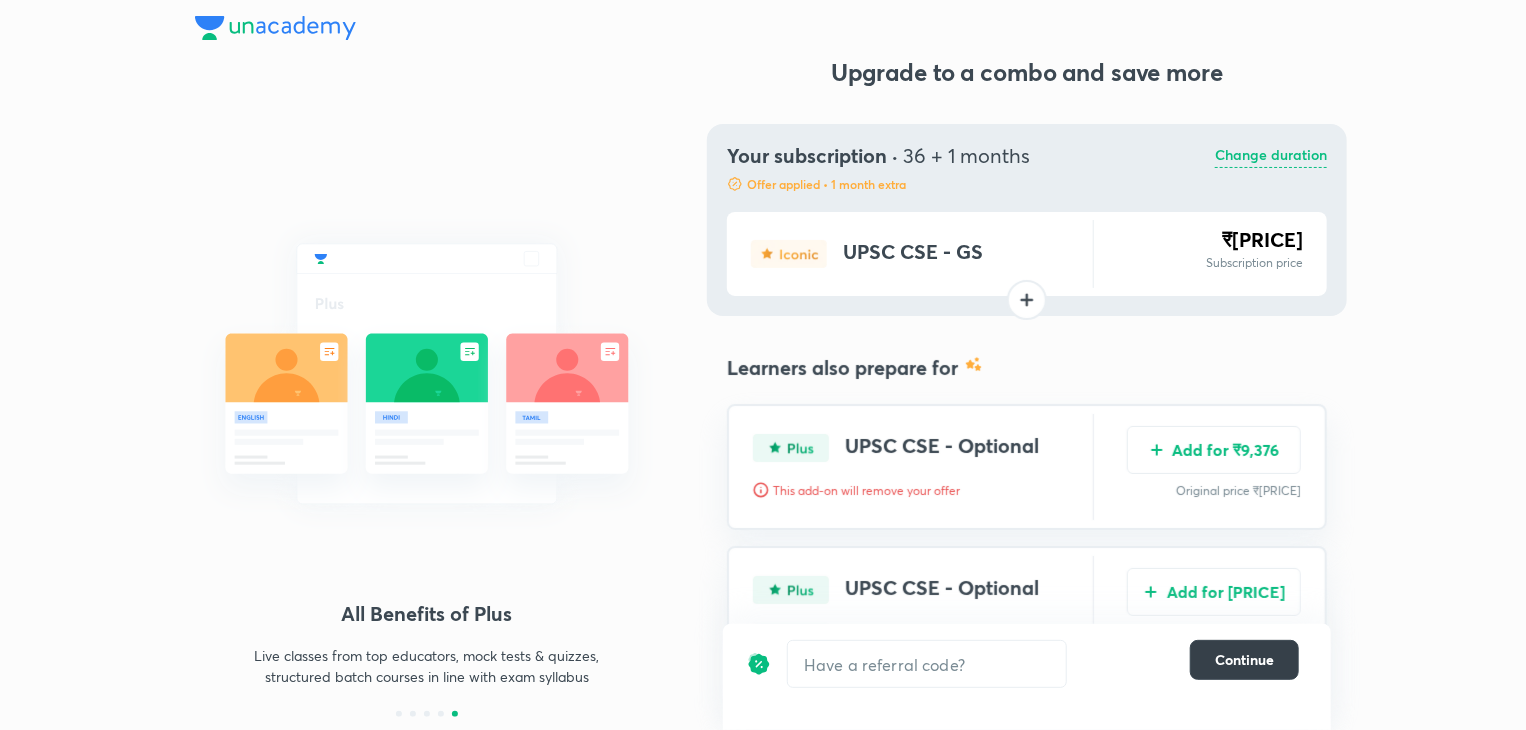 click on "Continue" at bounding box center (1244, 660) 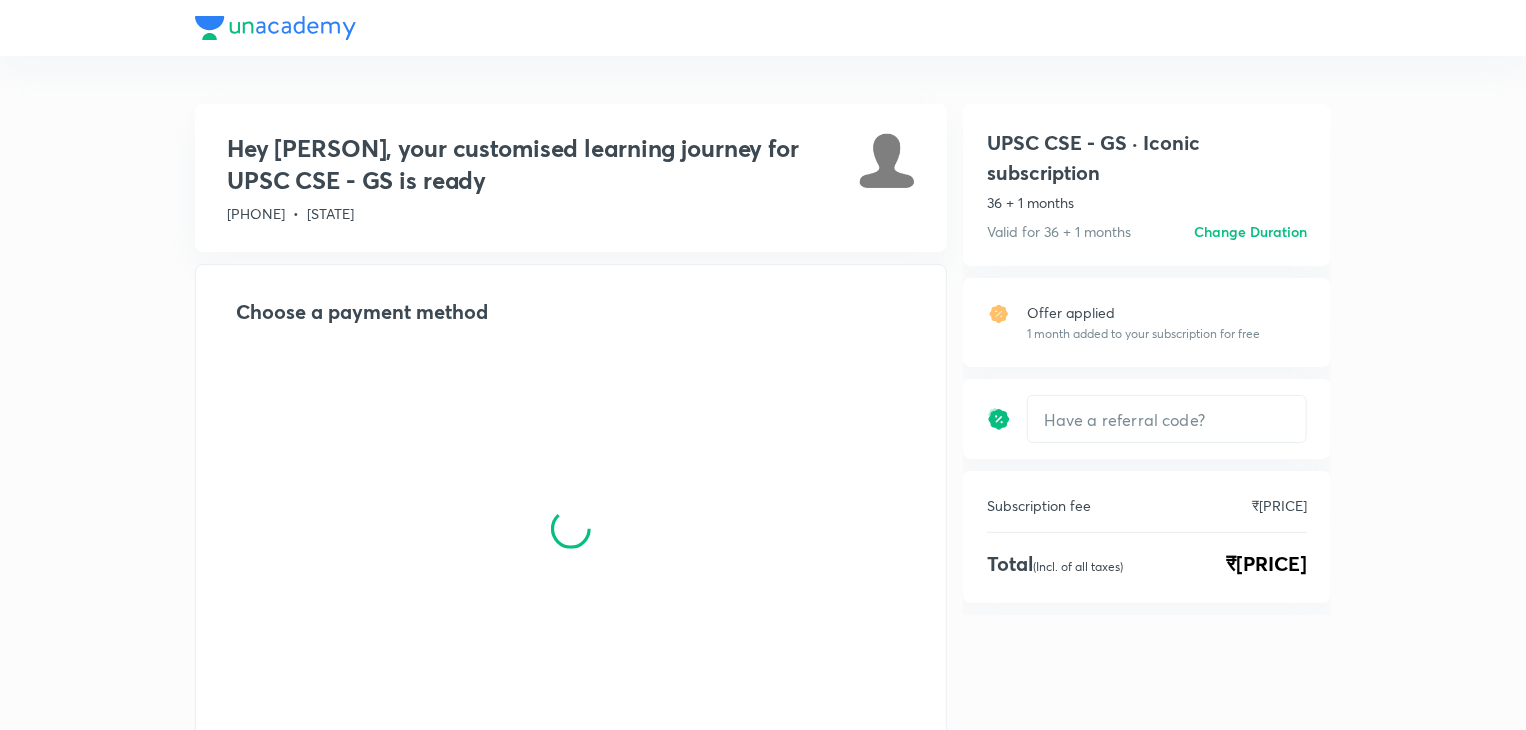 click on "UPSC CSE - GS · Iconic subscription 36 + 1 months  Valid for 36 + 1 months Change duration UPSC CSE - GS · Iconic subscription 36 + 1 months  Valid for 36 + 1 months Change Duration Offer applied 1 month added to your subscription for free ​ Subscription fee ₹59,999 Total  (Incl. of all taxes) ₹59,999" at bounding box center [1147, 492] 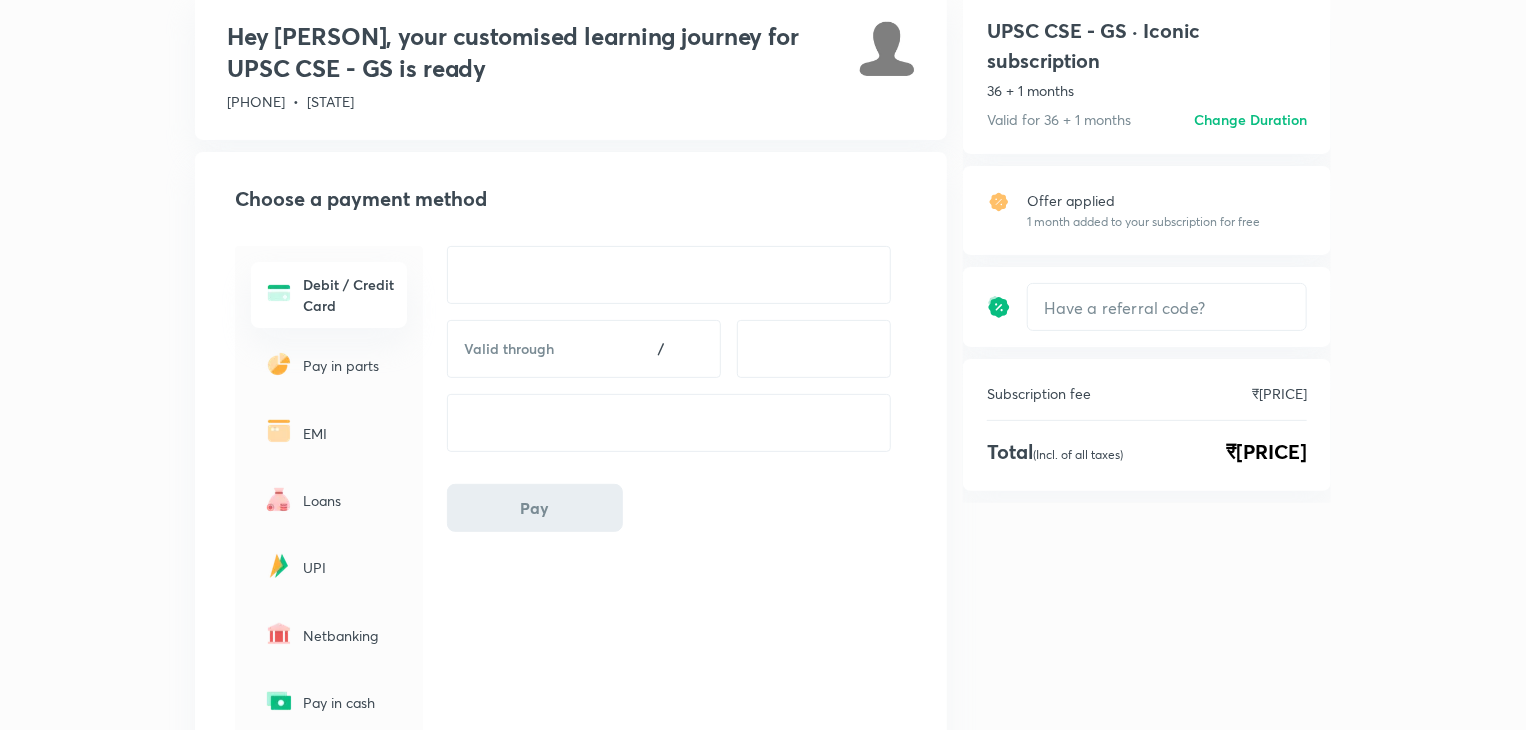 scroll, scrollTop: 0, scrollLeft: 0, axis: both 